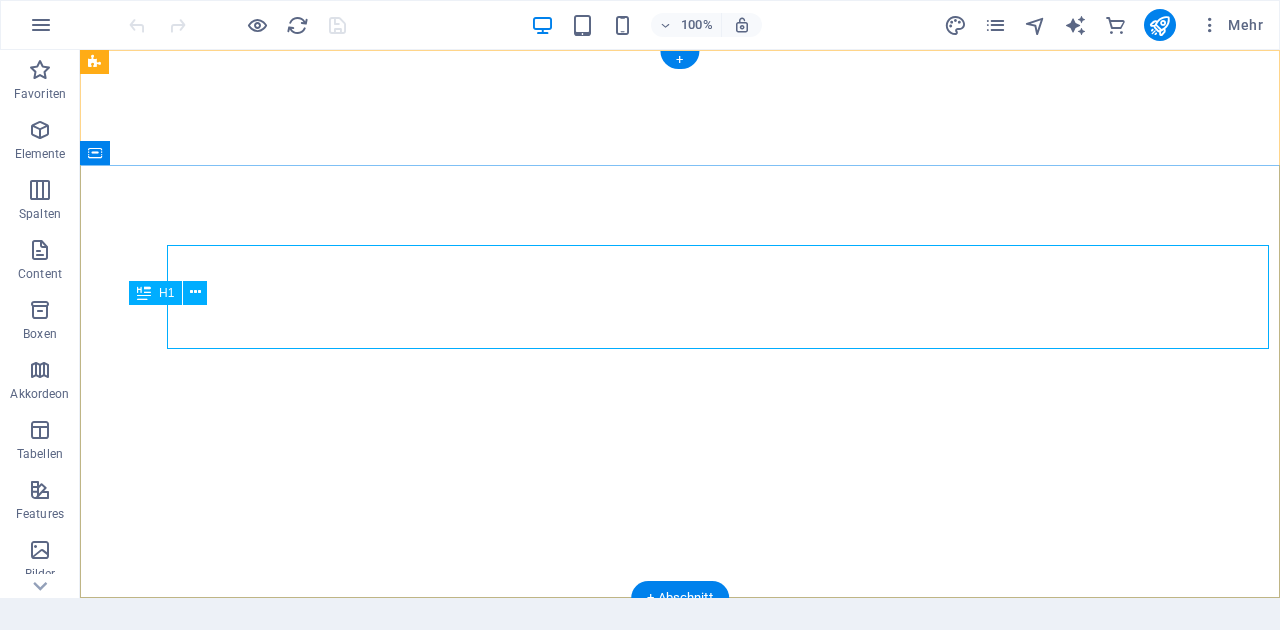 scroll, scrollTop: 0, scrollLeft: 0, axis: both 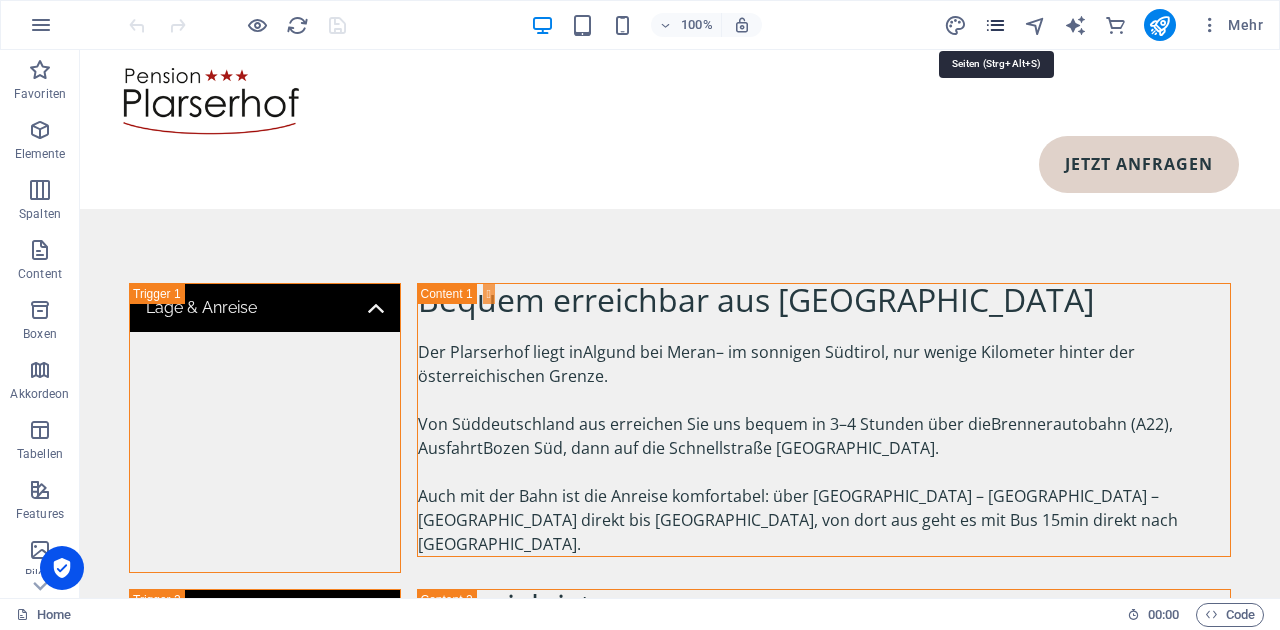 click at bounding box center (995, 25) 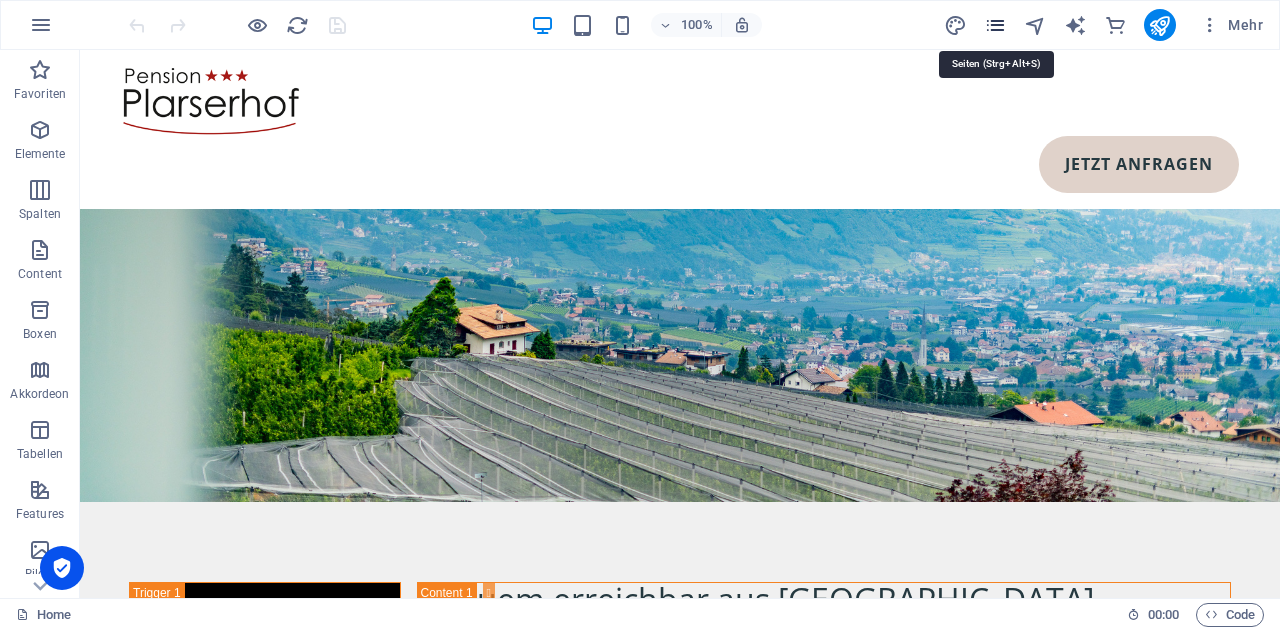 scroll, scrollTop: 4944, scrollLeft: 0, axis: vertical 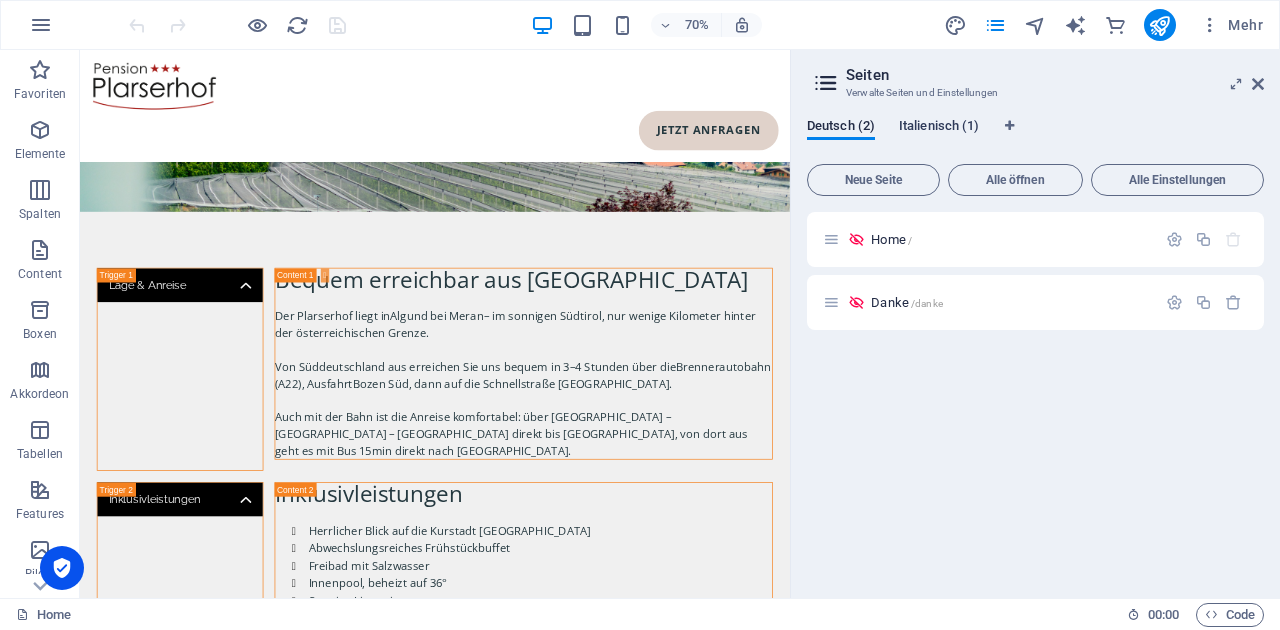 click on "Italienisch (1)" at bounding box center (939, 128) 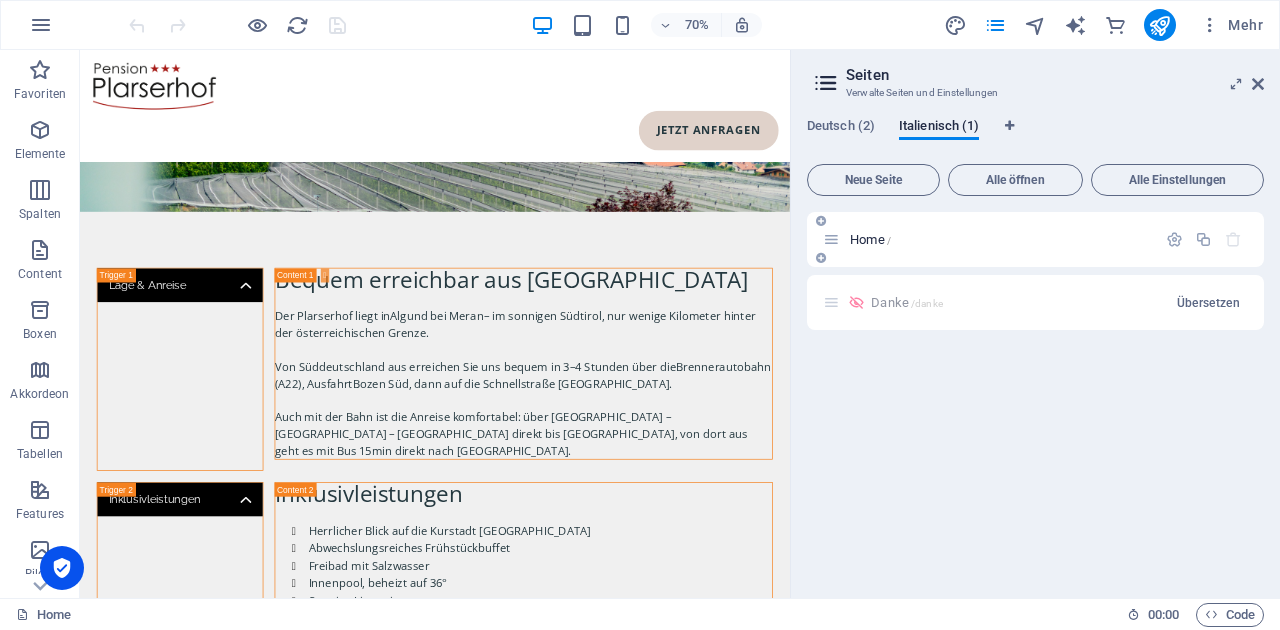 click on "Home /" at bounding box center [1000, 239] 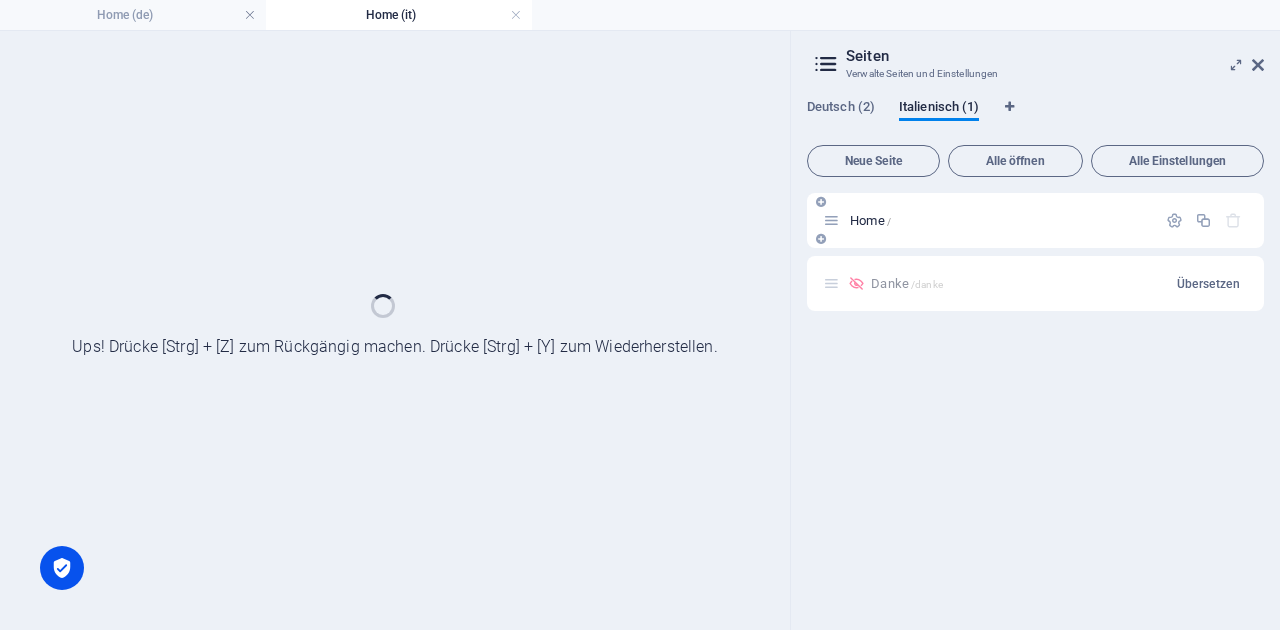 scroll, scrollTop: 0, scrollLeft: 0, axis: both 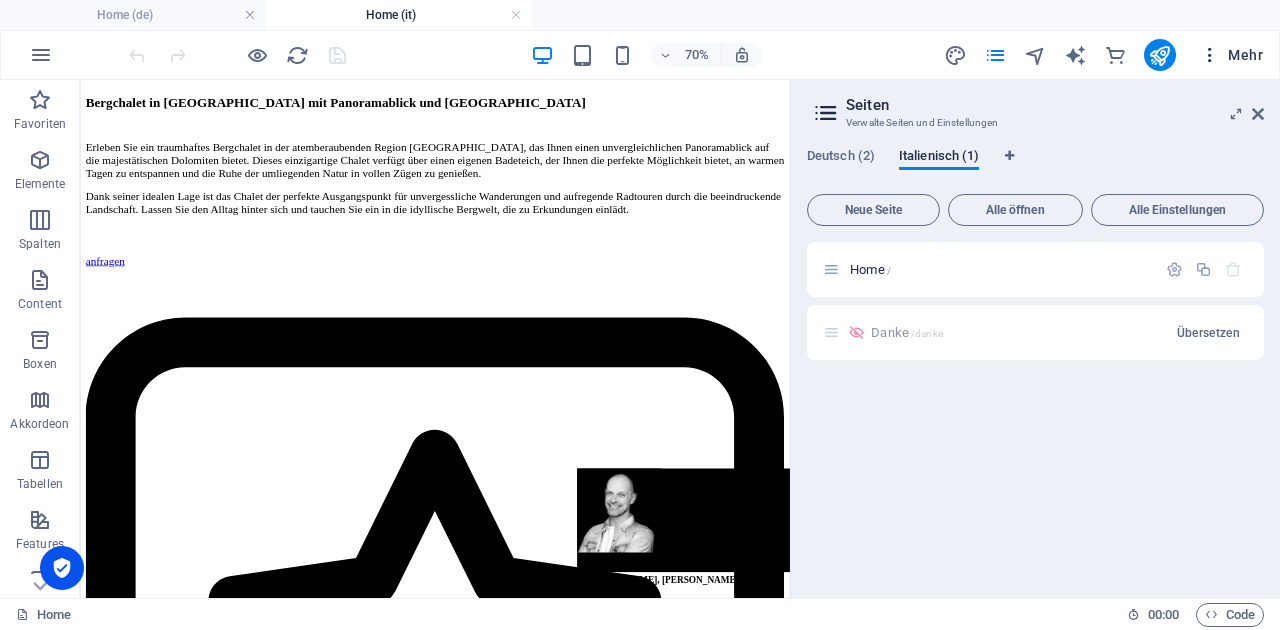click on "Mehr" at bounding box center [1231, 55] 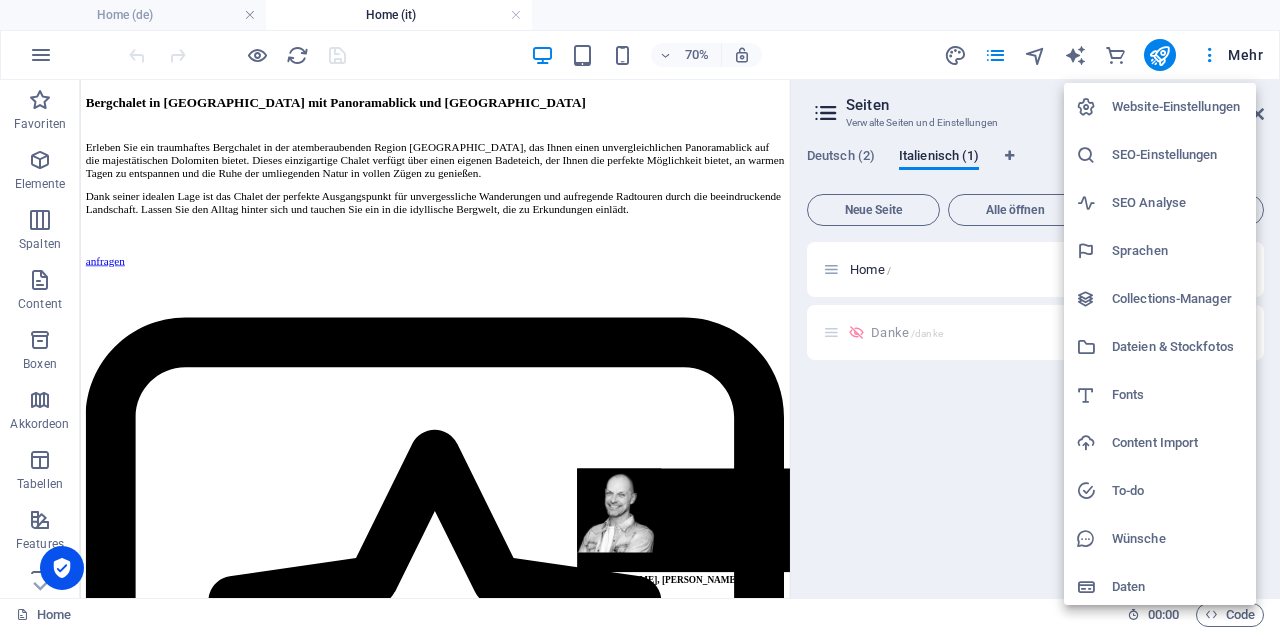 click on "Sprachen" at bounding box center [1178, 251] 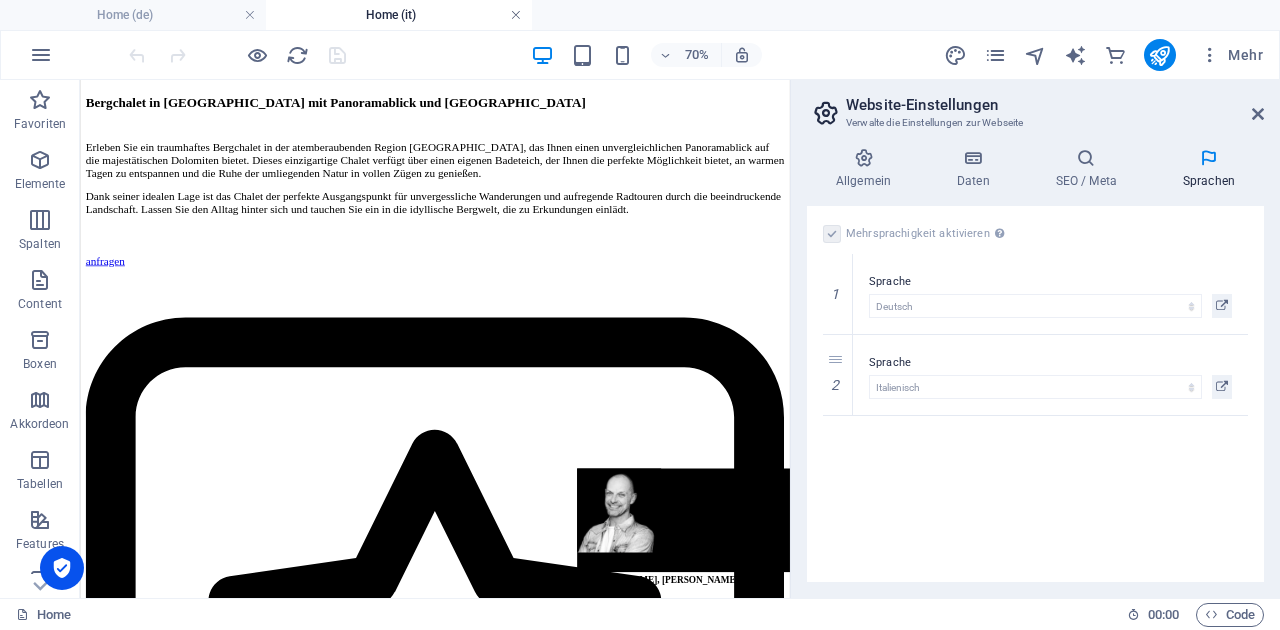 click at bounding box center [516, 15] 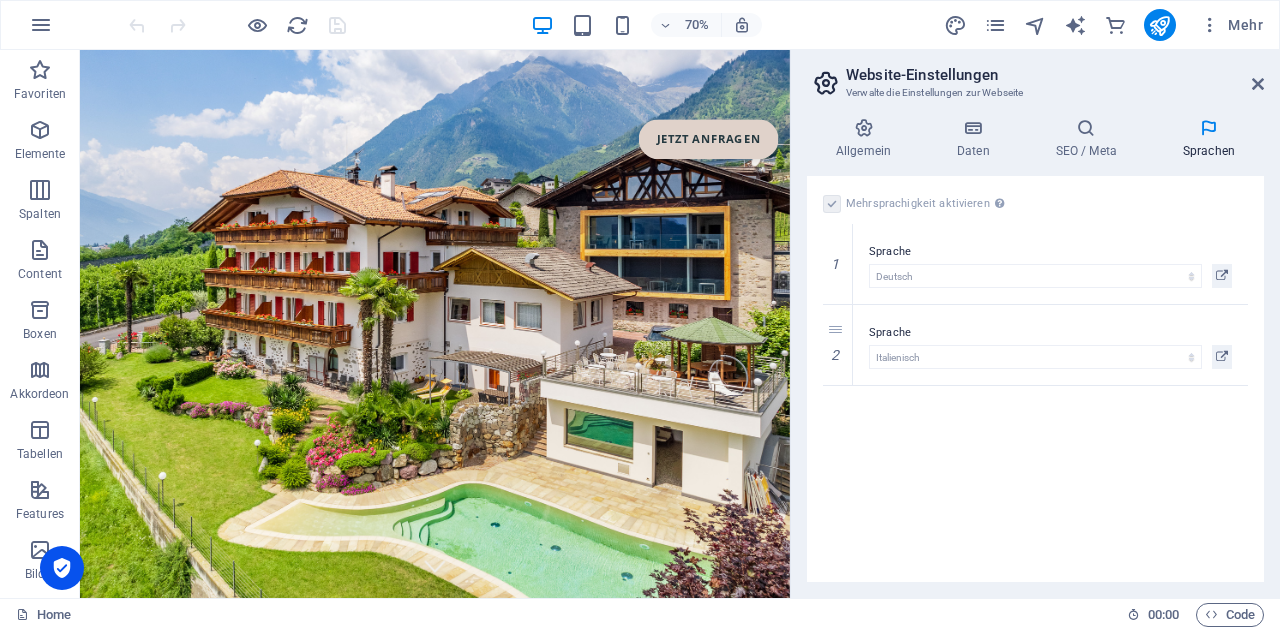 scroll, scrollTop: 5016, scrollLeft: 0, axis: vertical 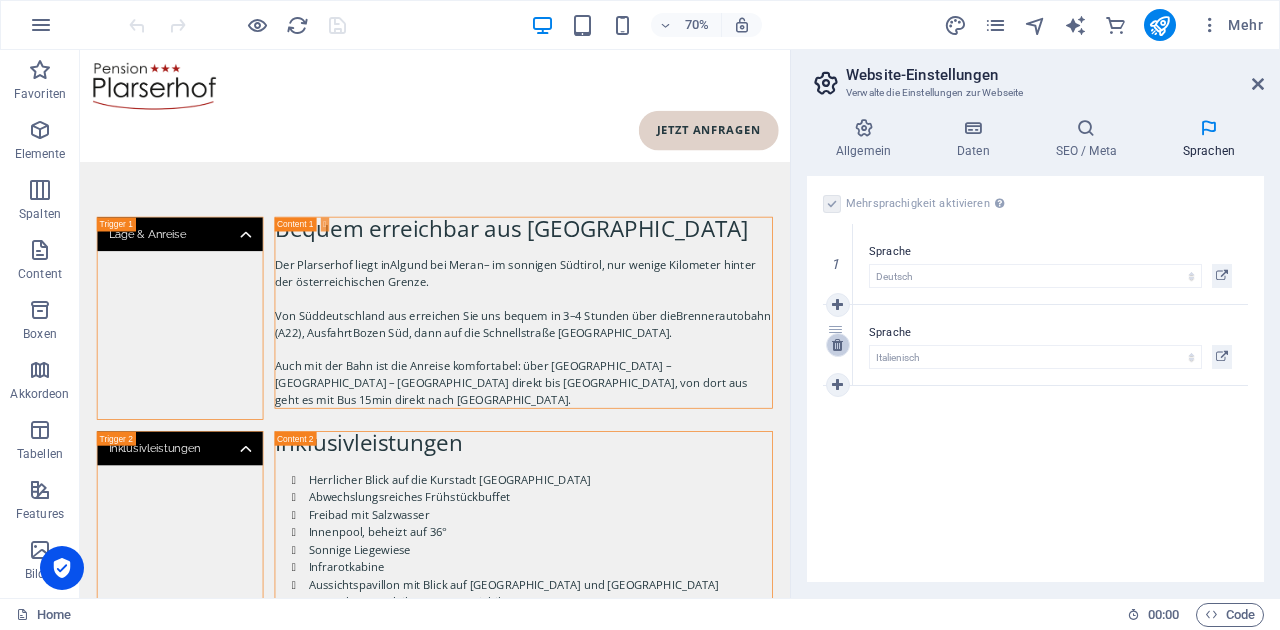 click at bounding box center (837, 345) 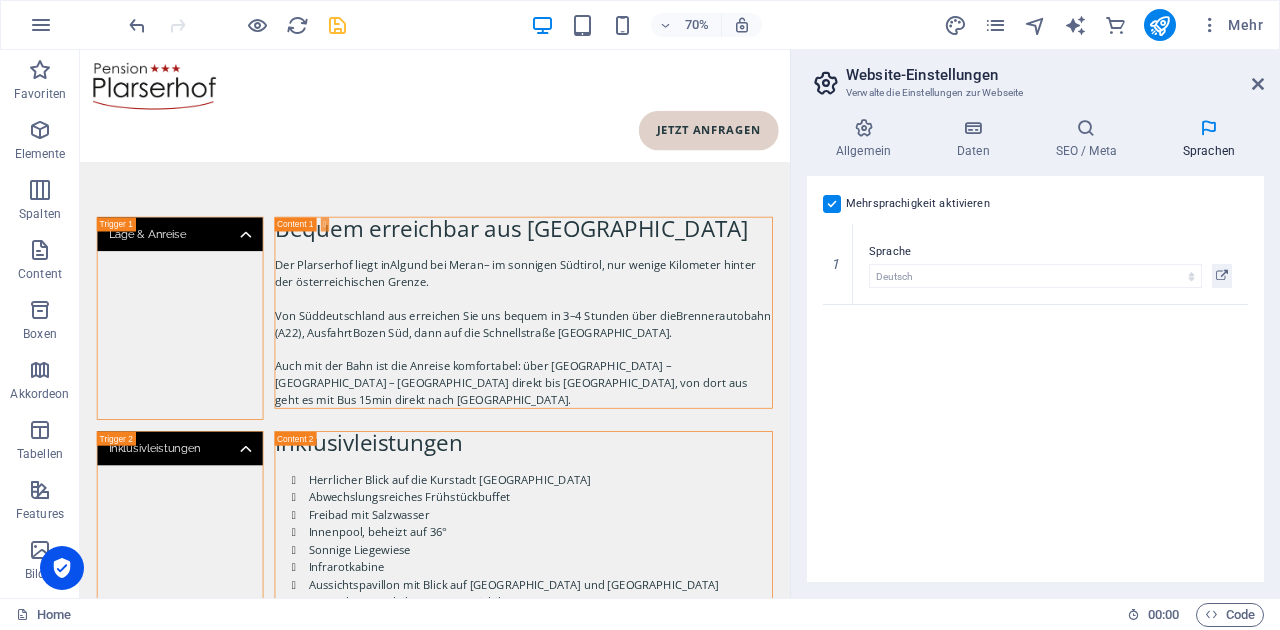 click at bounding box center (337, 25) 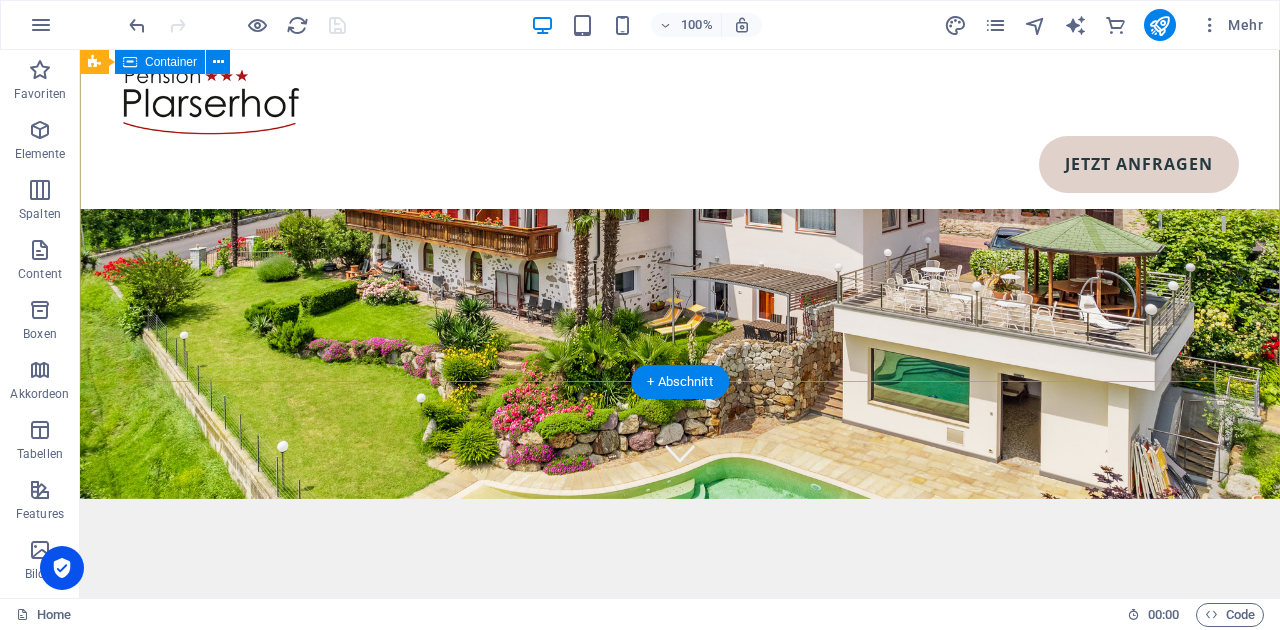 scroll, scrollTop: 0, scrollLeft: 0, axis: both 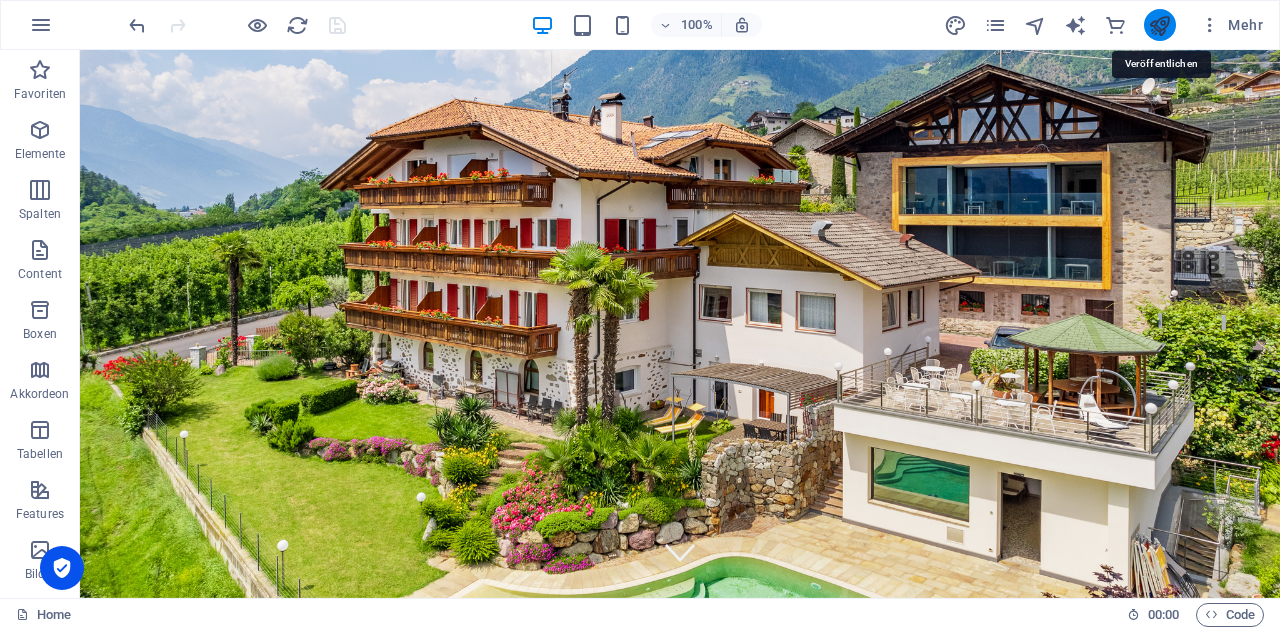 click at bounding box center [1159, 25] 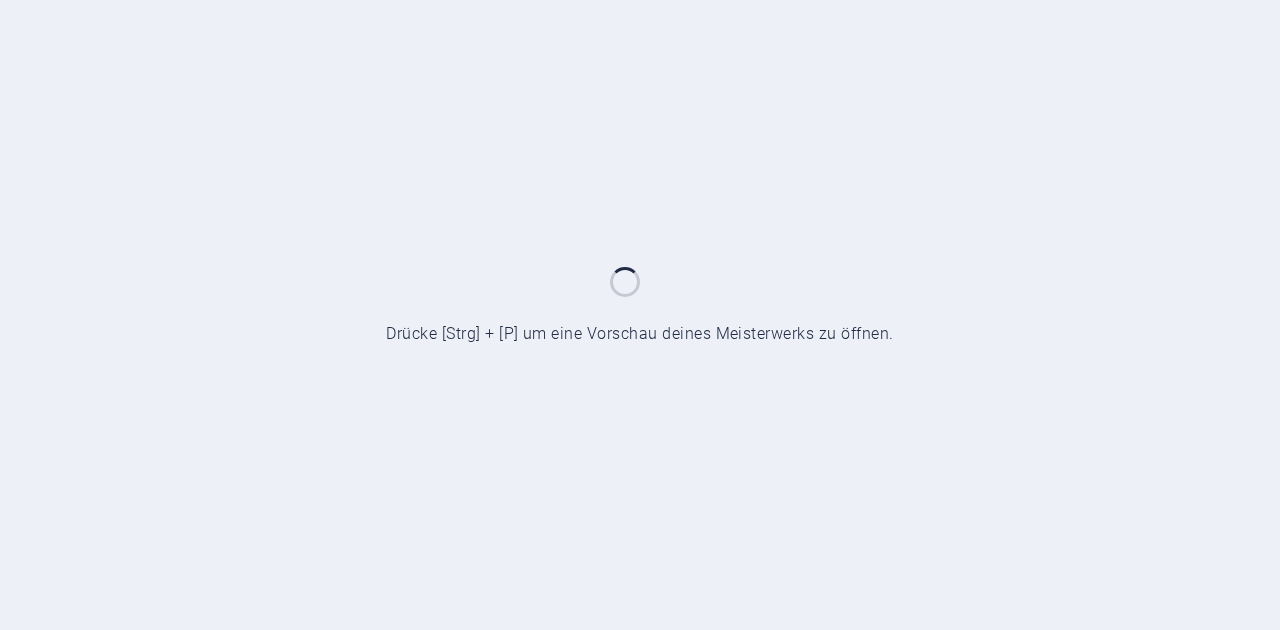 scroll, scrollTop: 0, scrollLeft: 0, axis: both 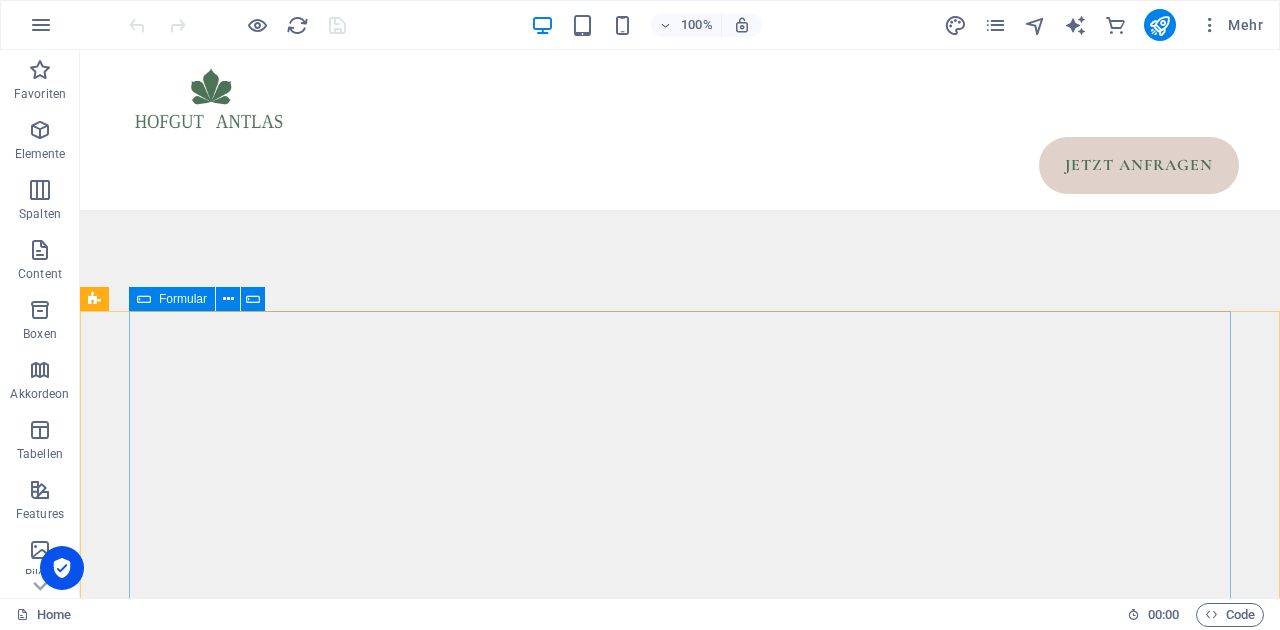 click at bounding box center [144, 299] 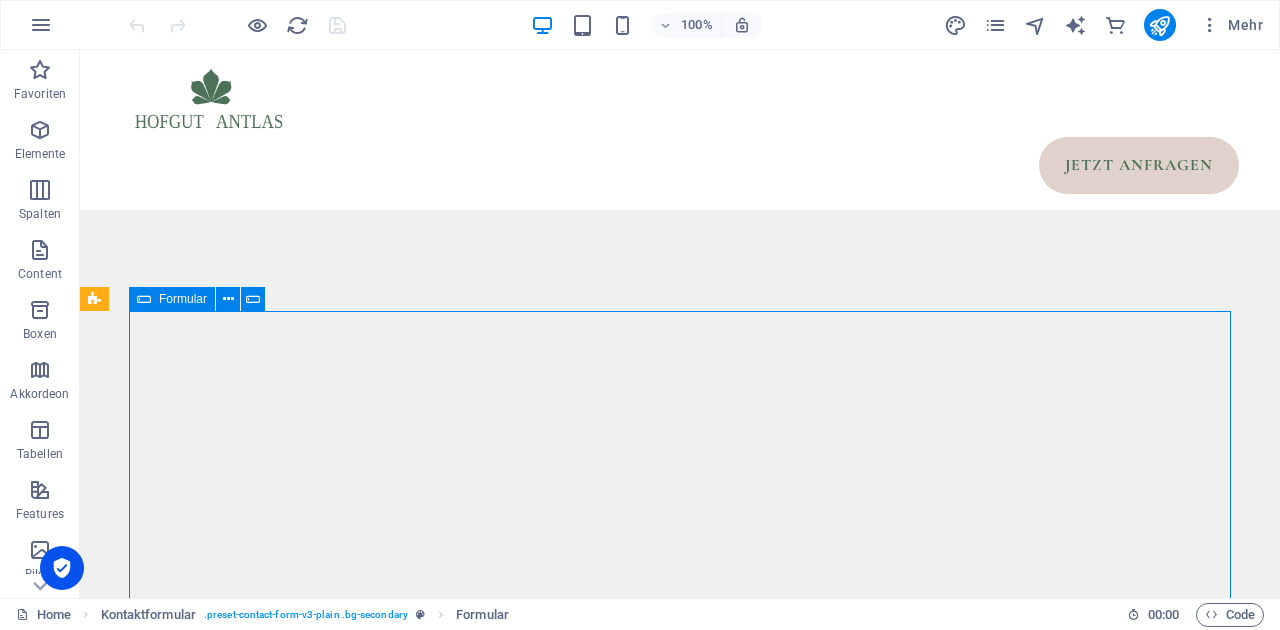 click at bounding box center (144, 299) 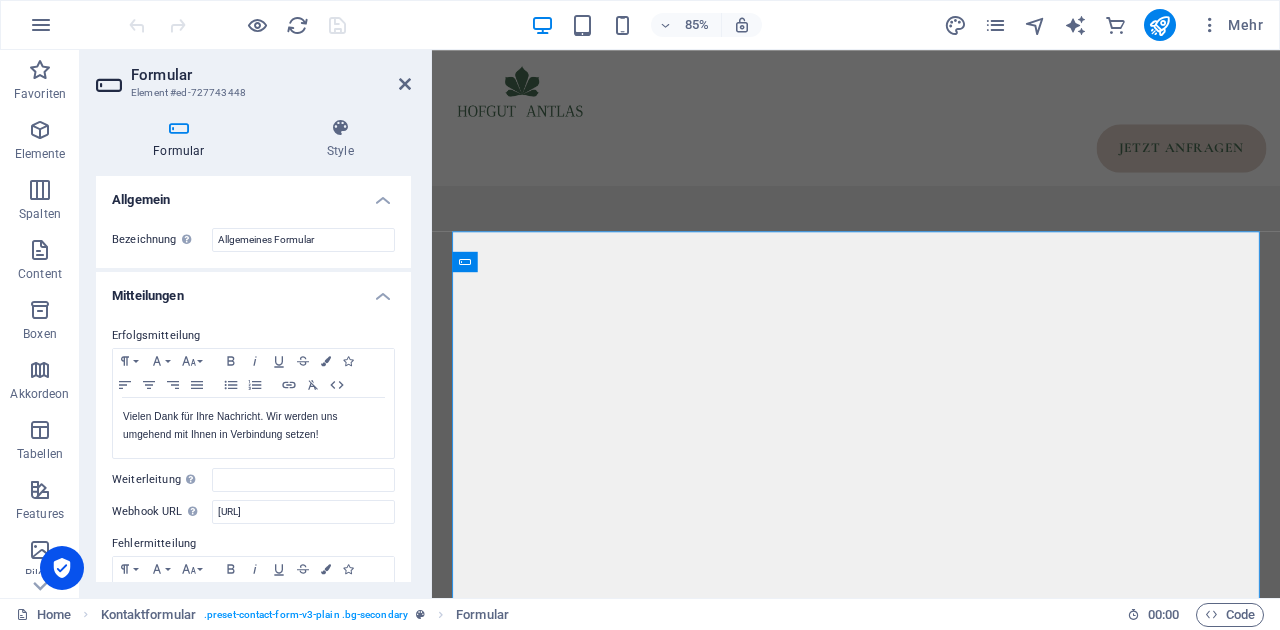 scroll, scrollTop: 8381, scrollLeft: 0, axis: vertical 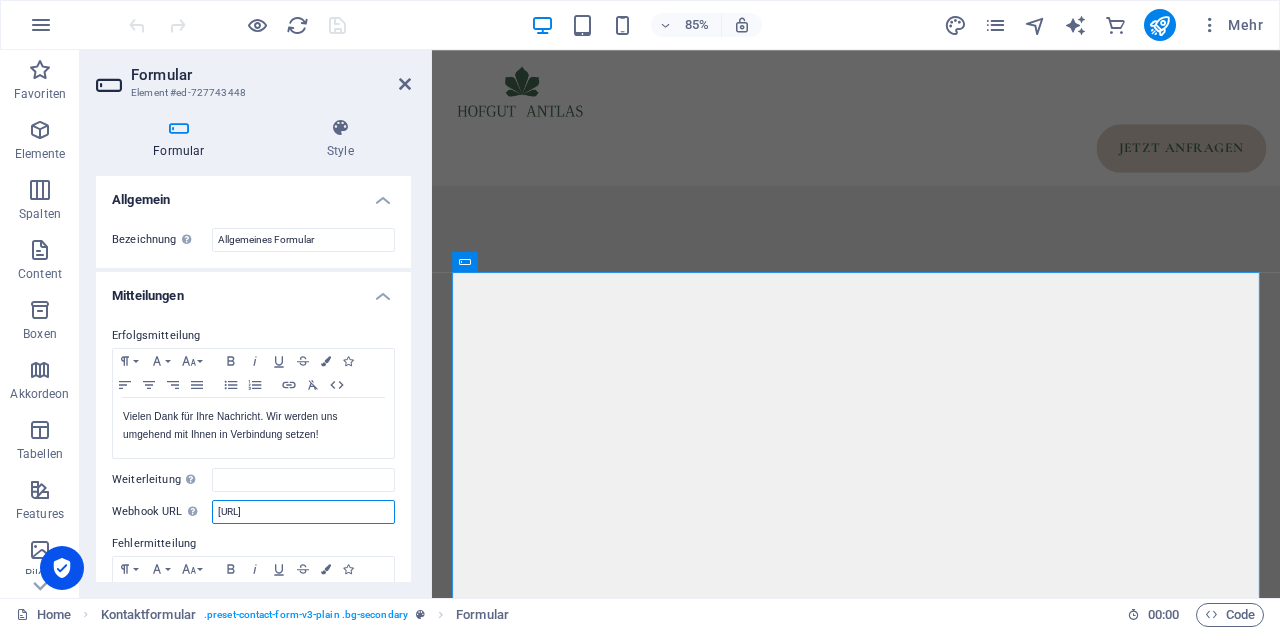 click on "https://apiway.ai/webhooks/catch/6840a4cce9899/webhooks-app" at bounding box center (303, 512) 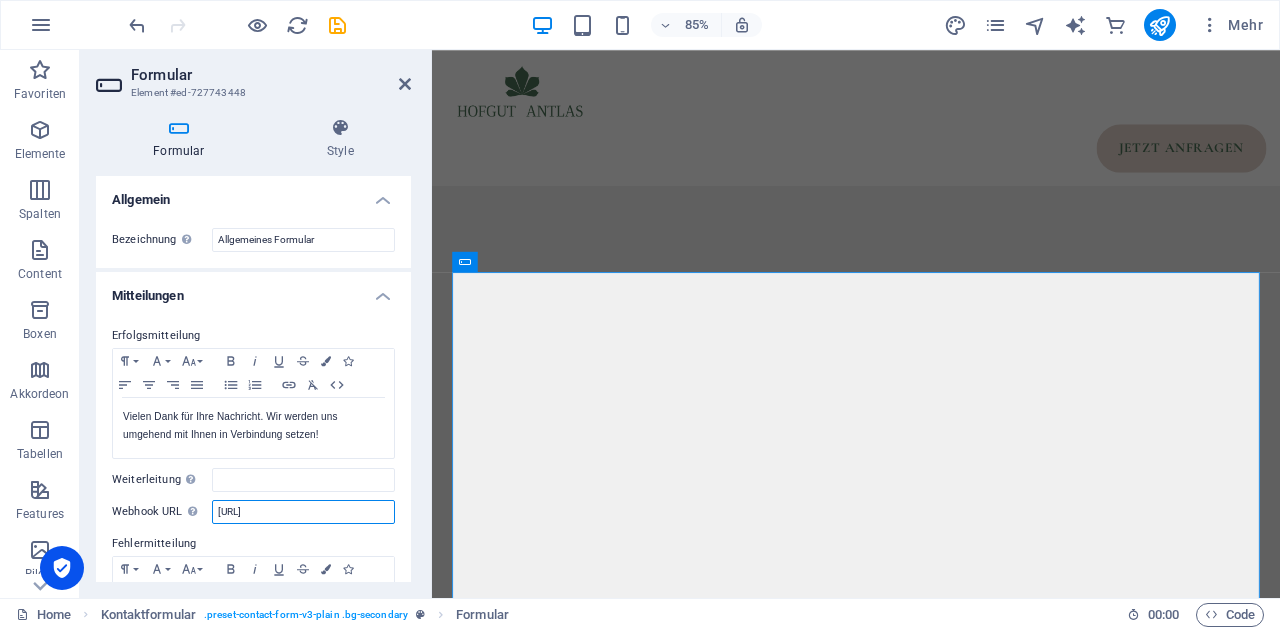 paste on "hook.eu2.make.com/2hcnbic236kvuaxypufpo6uvlsij3kyo" 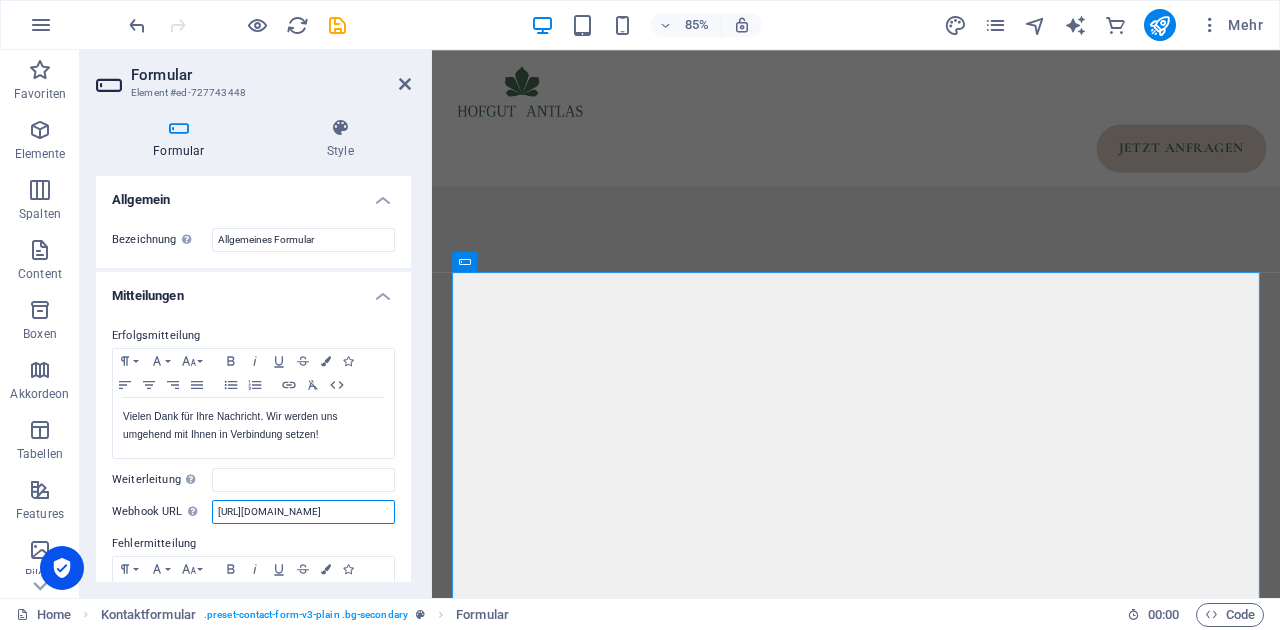 scroll, scrollTop: 0, scrollLeft: 118, axis: horizontal 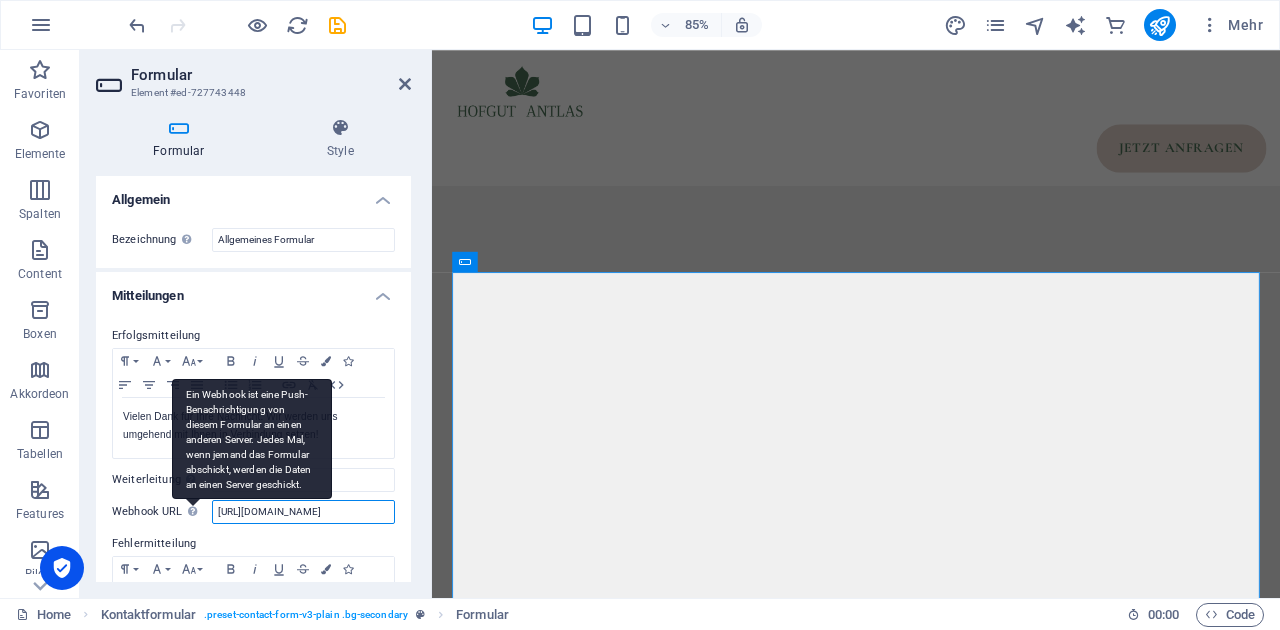 drag, startPoint x: 313, startPoint y: 516, endPoint x: 196, endPoint y: 513, distance: 117.03845 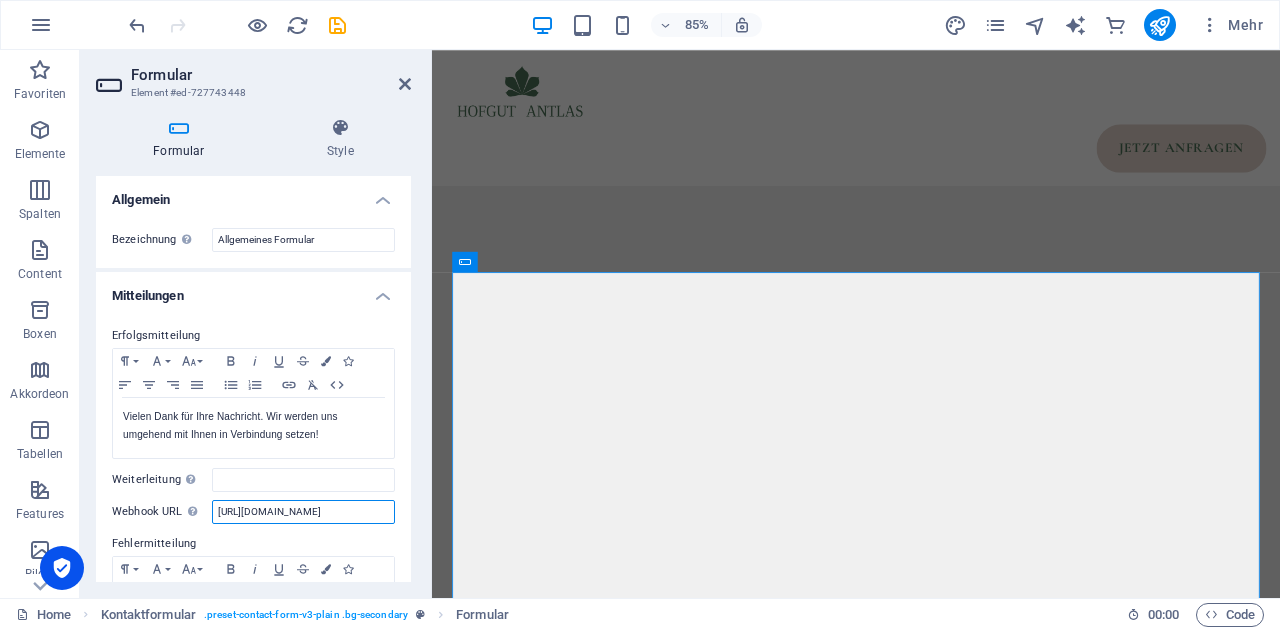 type on "[URL][DOMAIN_NAME]" 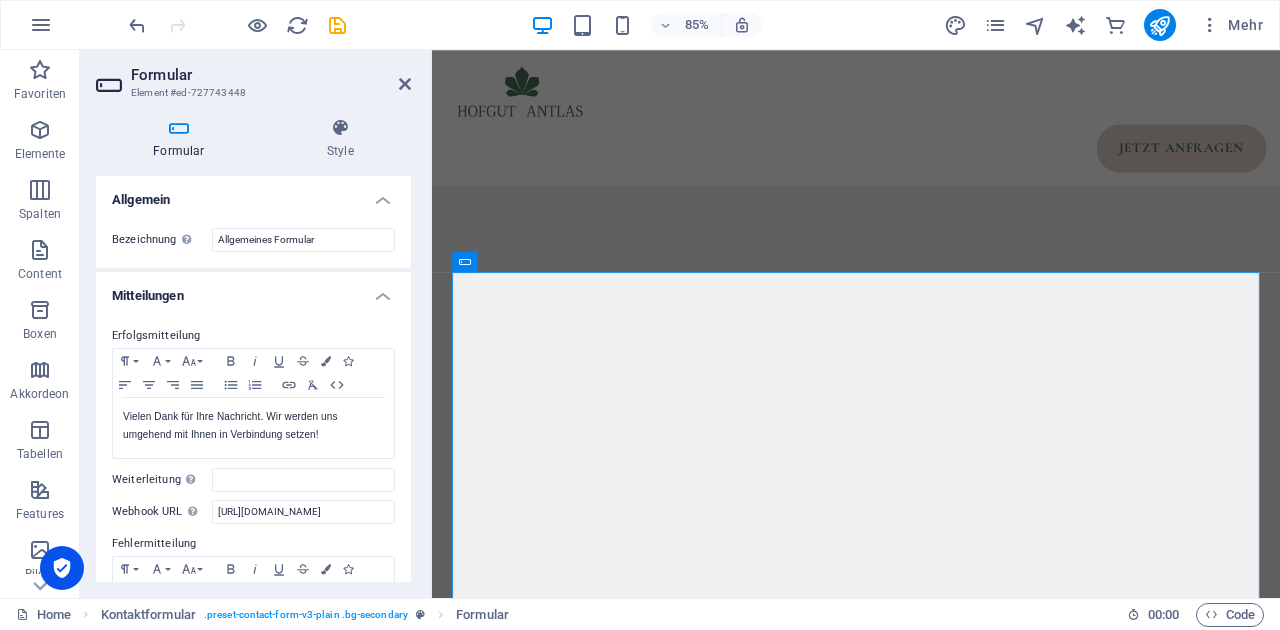 click on "Fehlermitteilung" at bounding box center (253, 544) 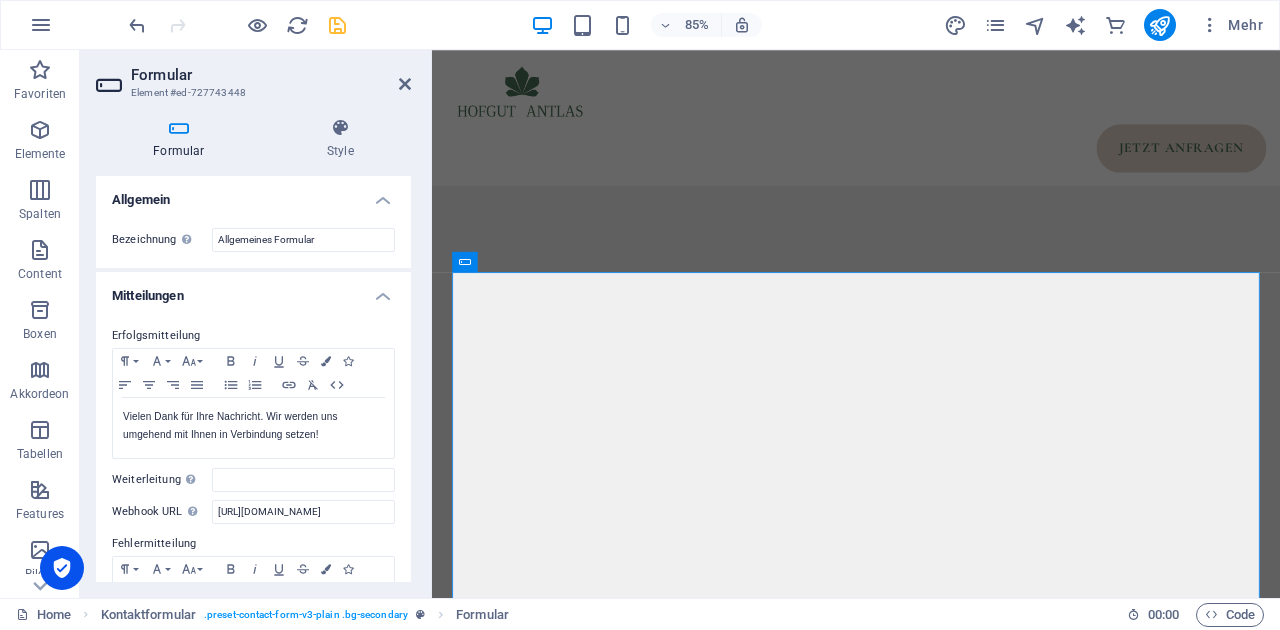 click at bounding box center (337, 25) 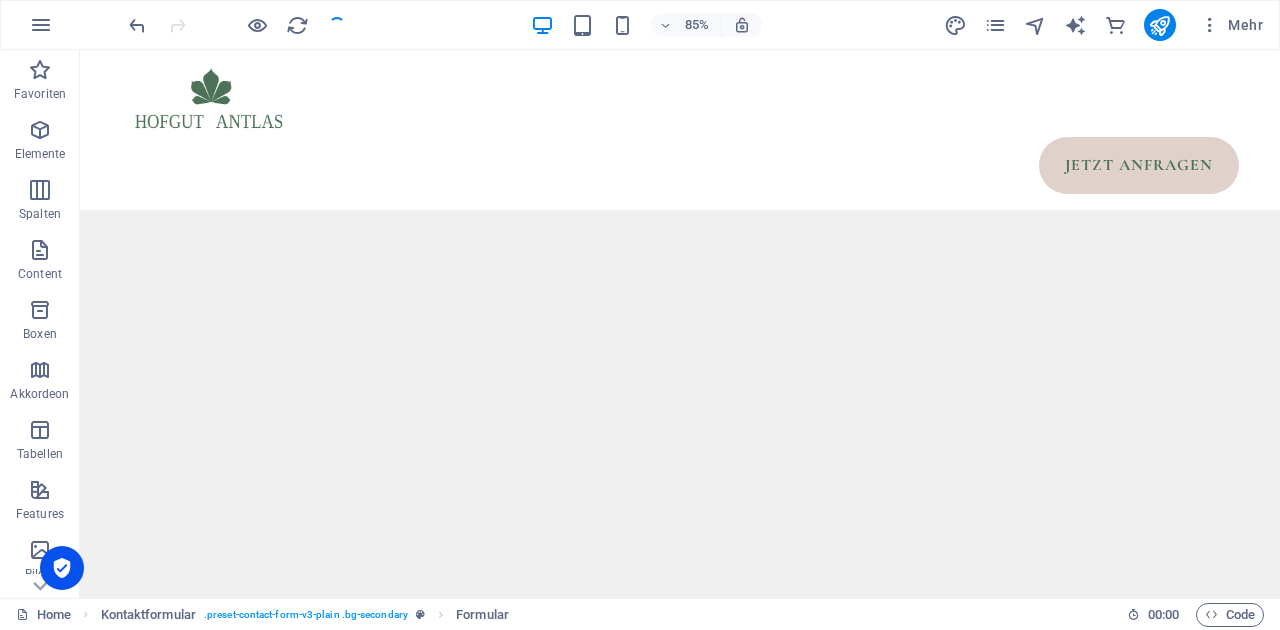 scroll, scrollTop: 8496, scrollLeft: 0, axis: vertical 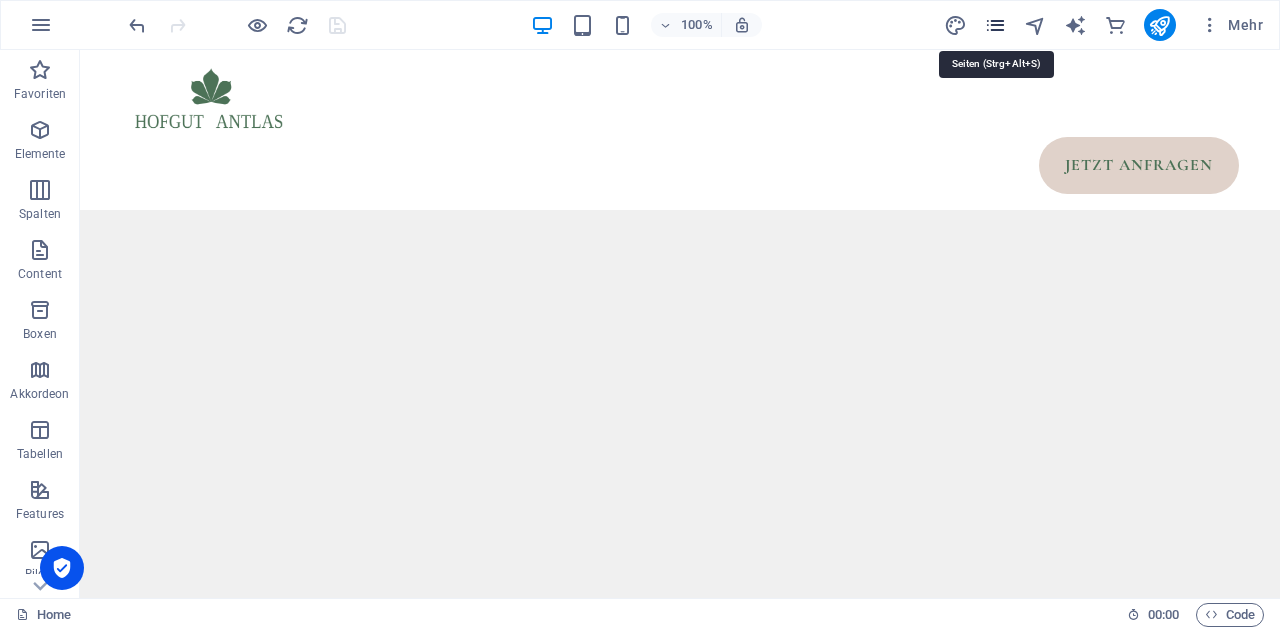click at bounding box center (995, 25) 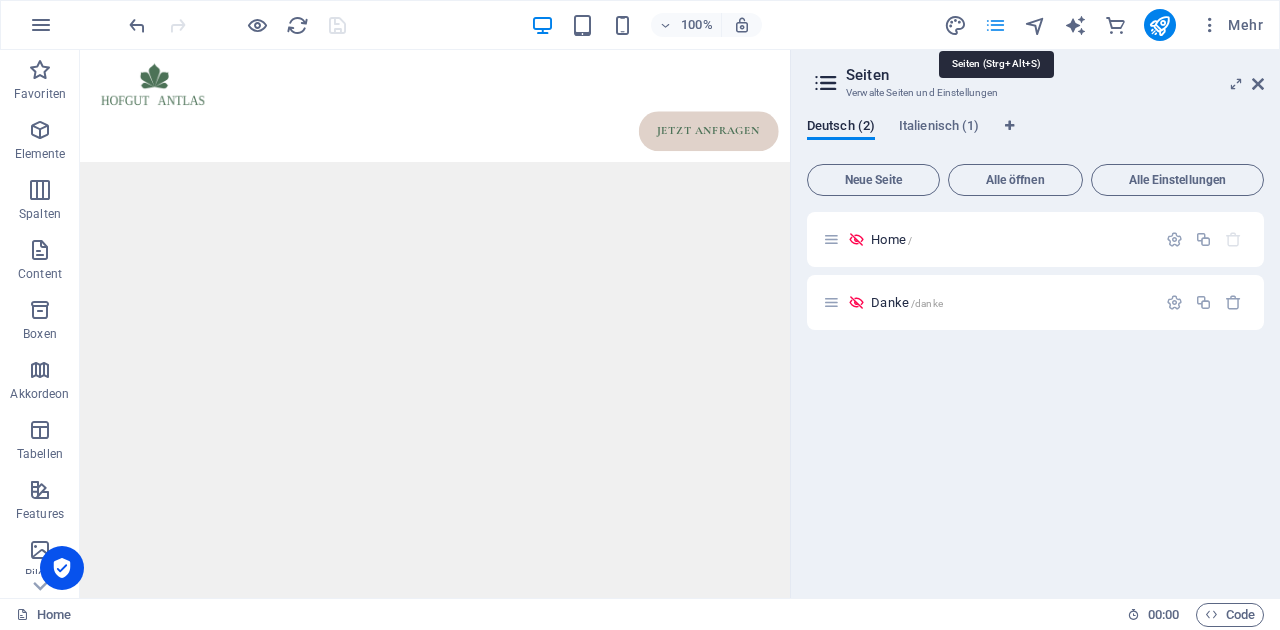 scroll, scrollTop: 8537, scrollLeft: 0, axis: vertical 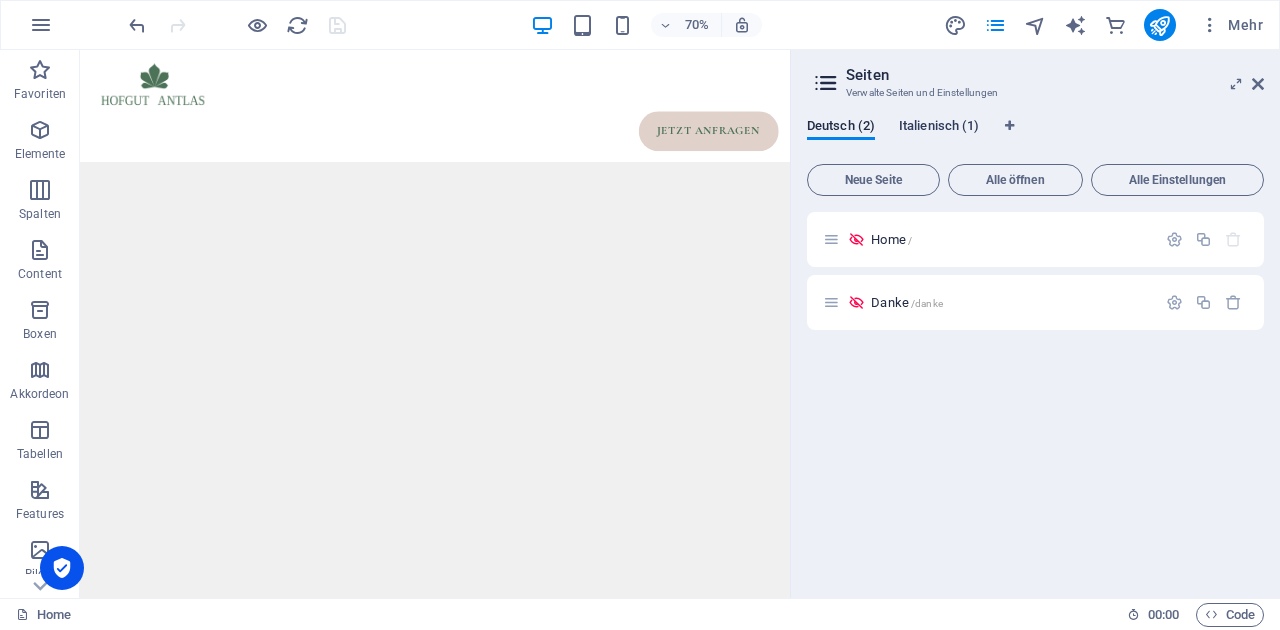 click on "Italienisch (1)" at bounding box center (939, 128) 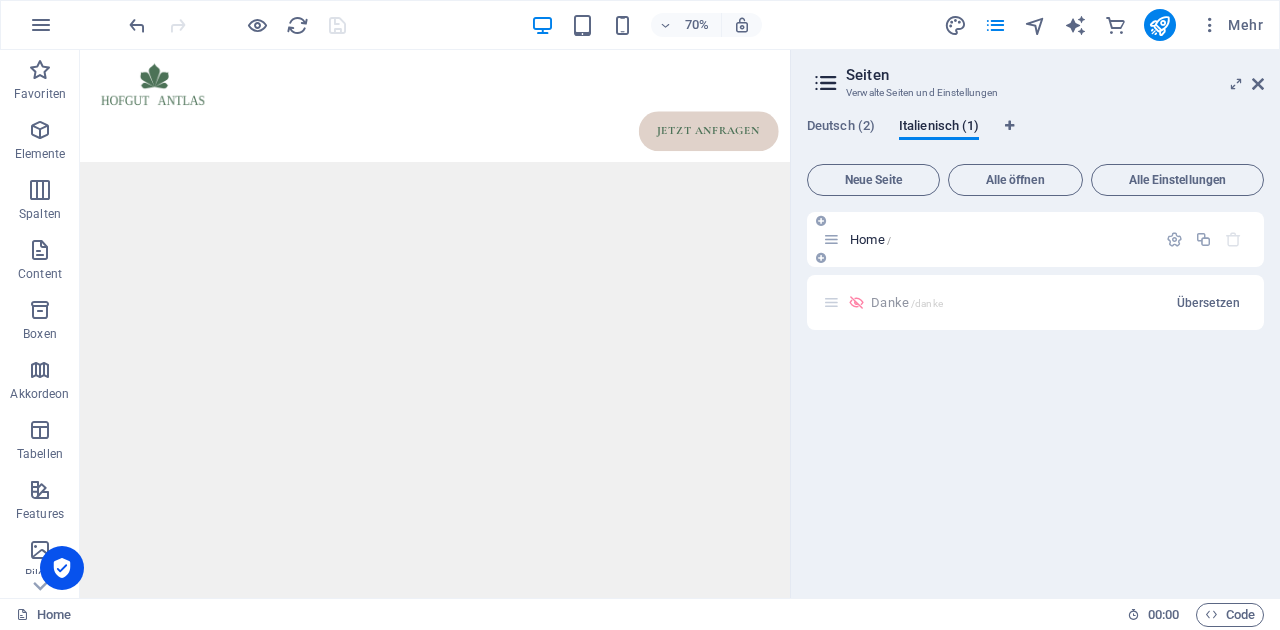click on "Home /" at bounding box center (1000, 239) 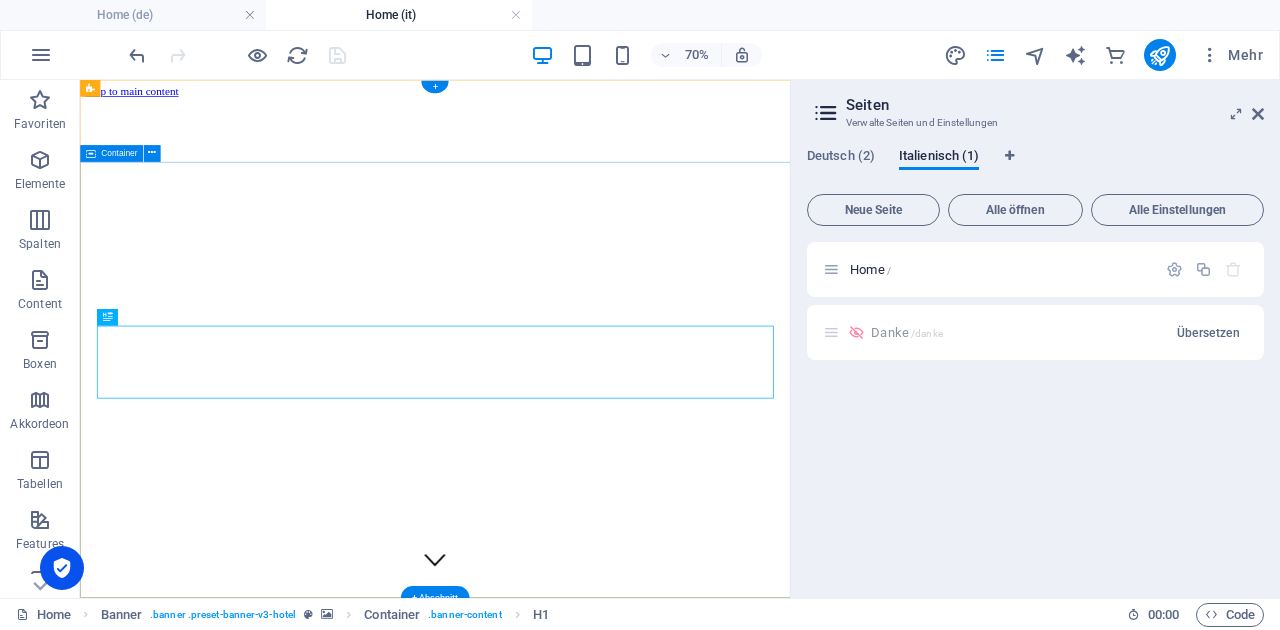 scroll, scrollTop: 0, scrollLeft: 0, axis: both 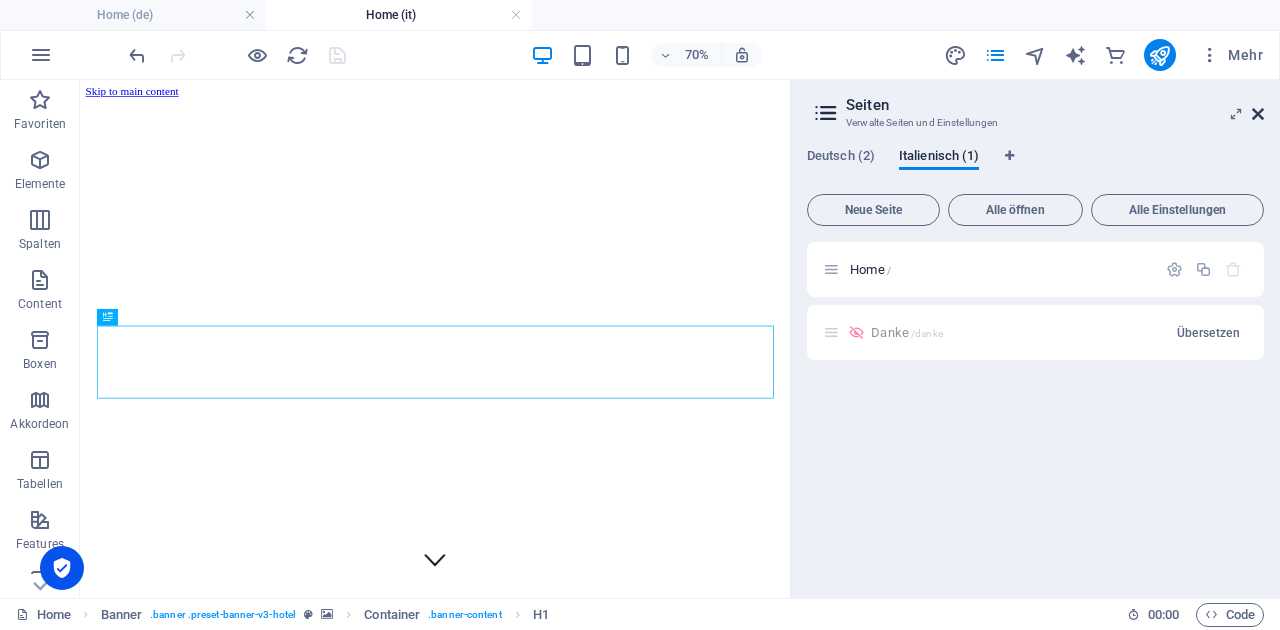 click at bounding box center [1258, 114] 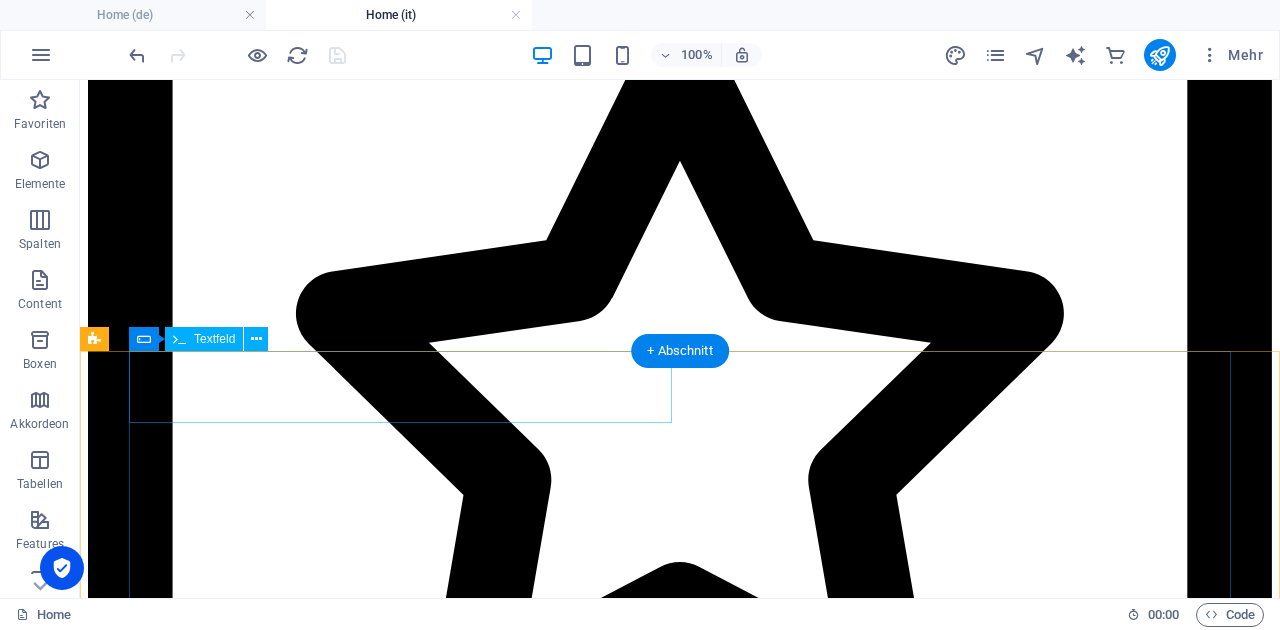 scroll, scrollTop: 8385, scrollLeft: 0, axis: vertical 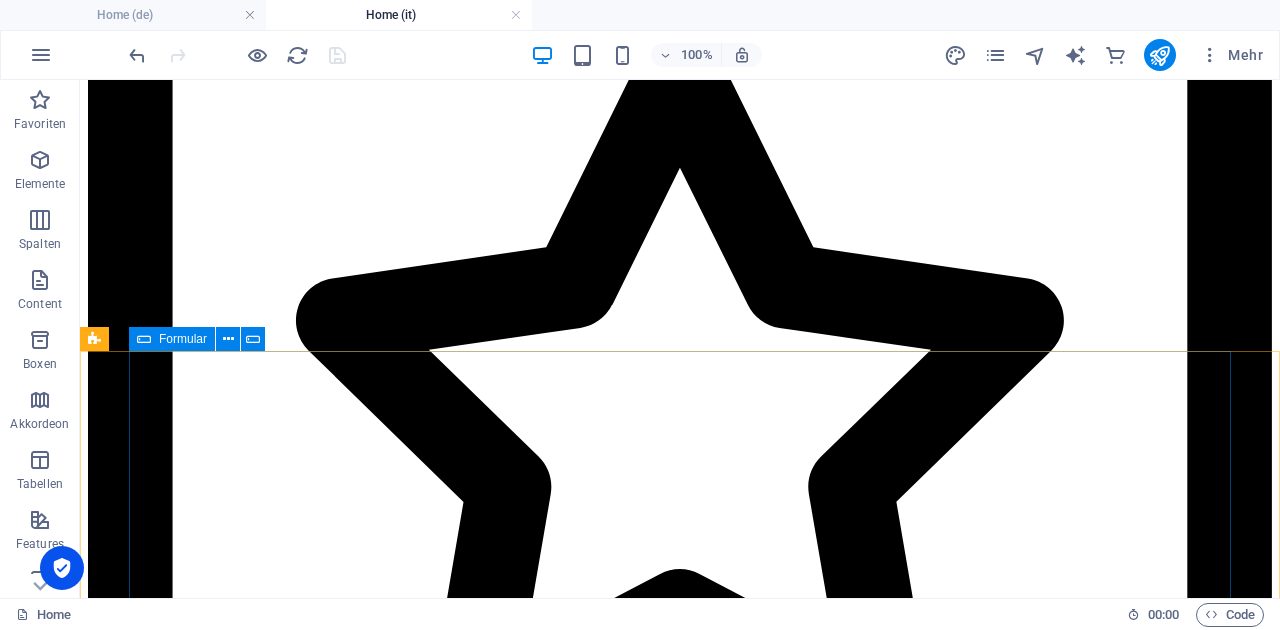 click at bounding box center [144, 339] 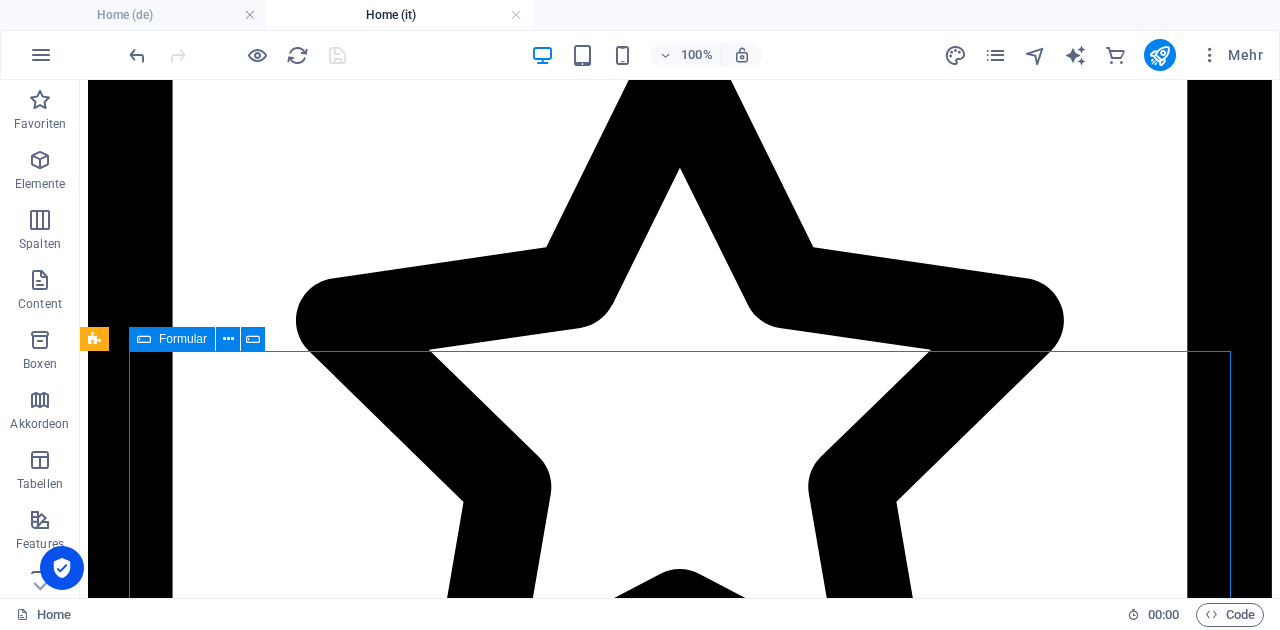 click at bounding box center [144, 339] 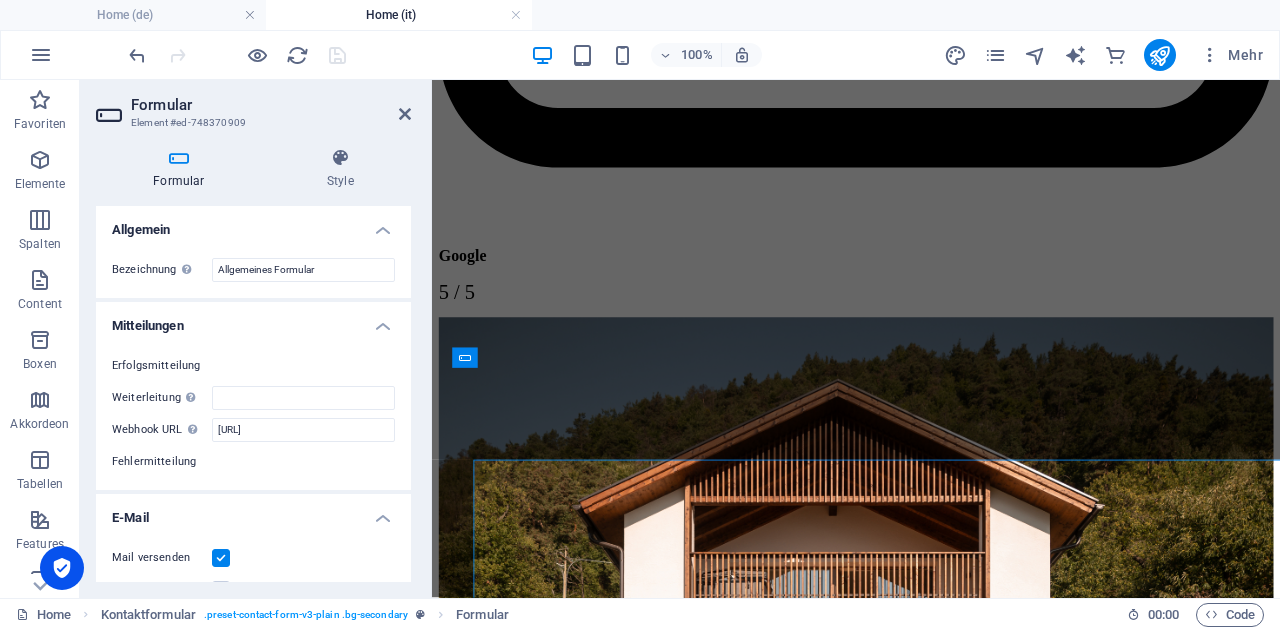 scroll, scrollTop: 8257, scrollLeft: 0, axis: vertical 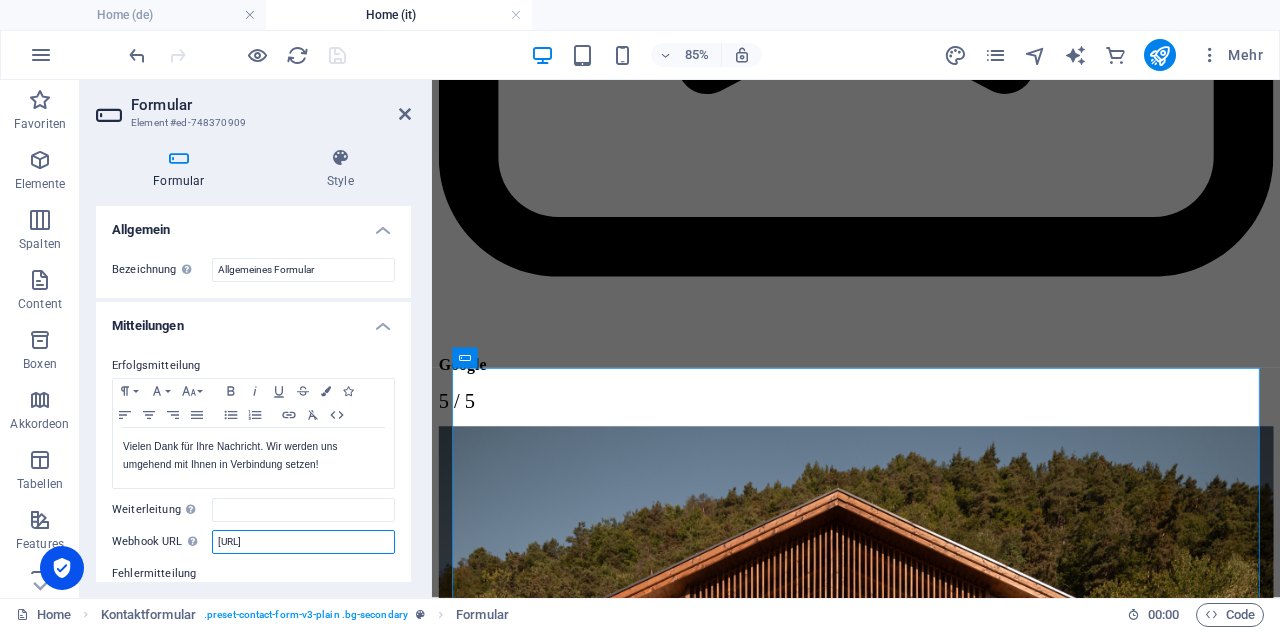 click on "https://apiway.ai/webhooks/catch/6840a4cce9899/webhooks-app" at bounding box center [303, 542] 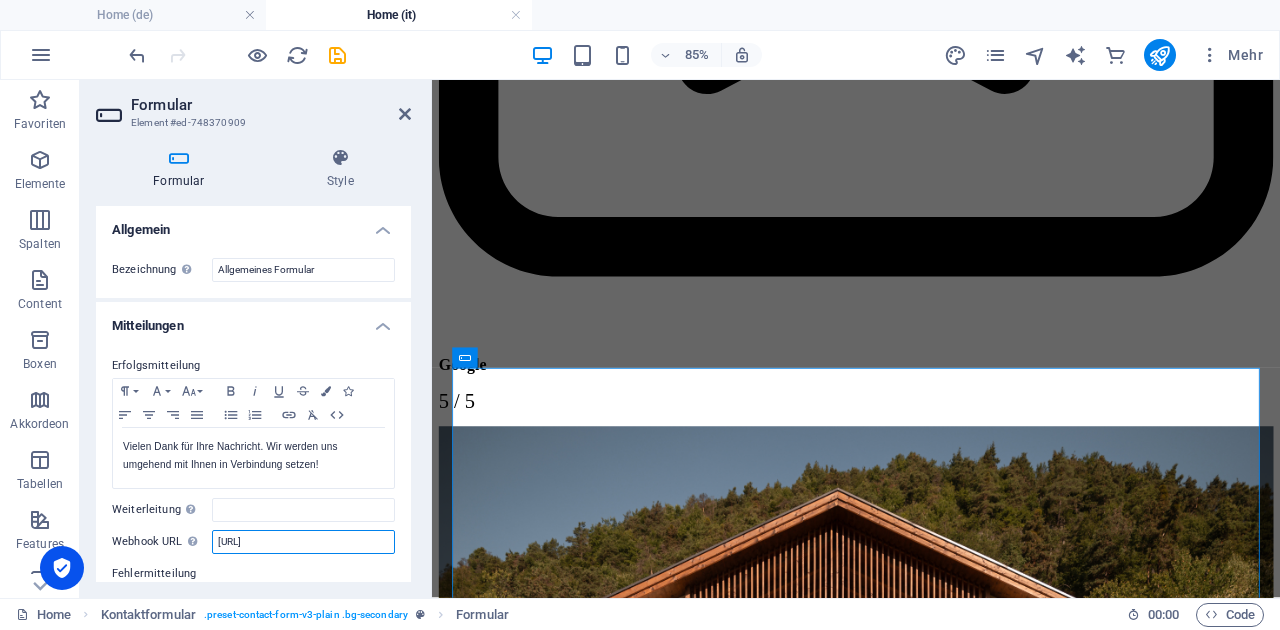 paste on "hook.eu2.make.com/2hcnbic236kvuaxypufpo6uvlsij3kyo" 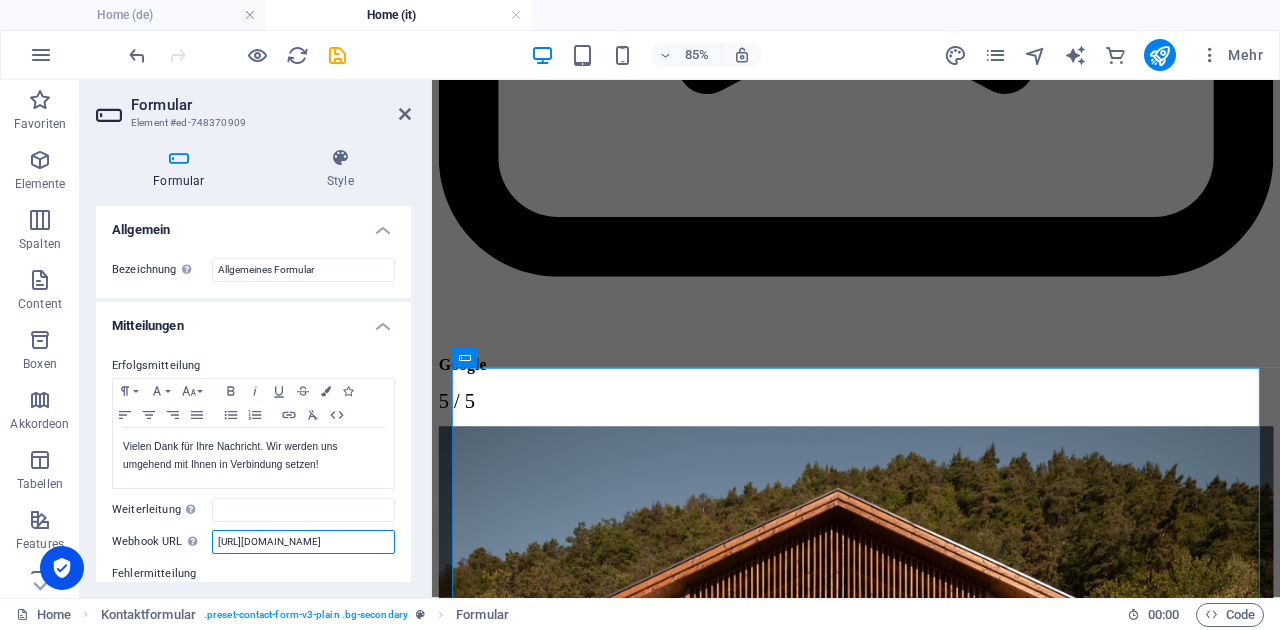 scroll, scrollTop: 0, scrollLeft: 118, axis: horizontal 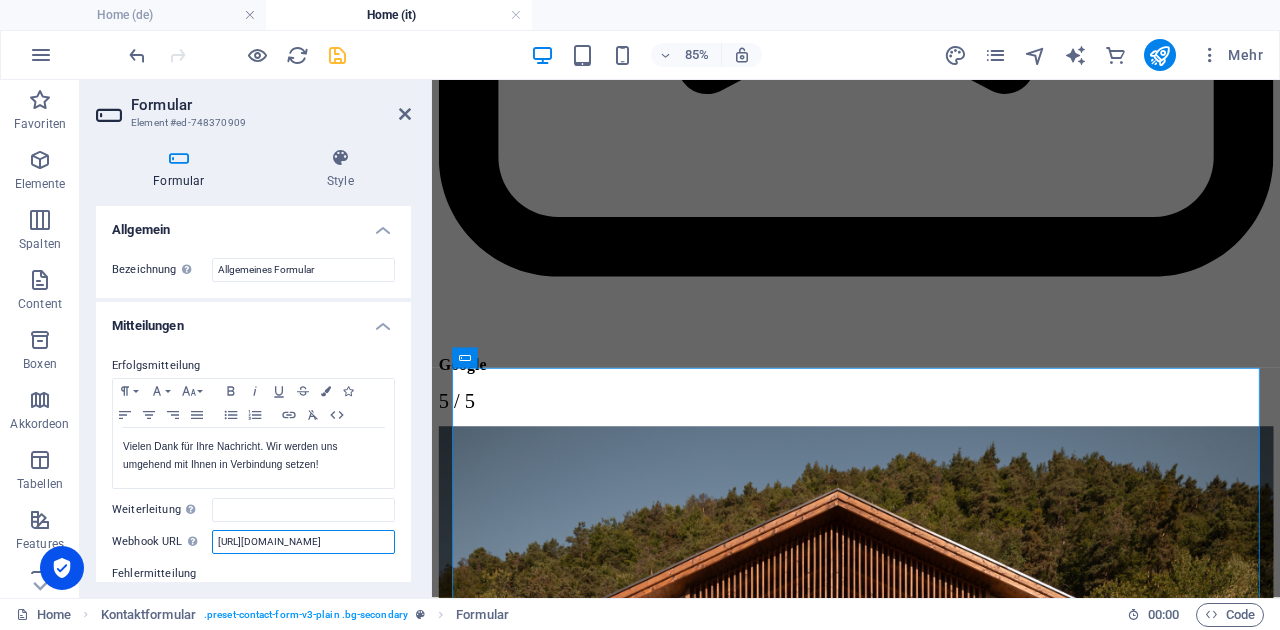 type on "[URL][DOMAIN_NAME]" 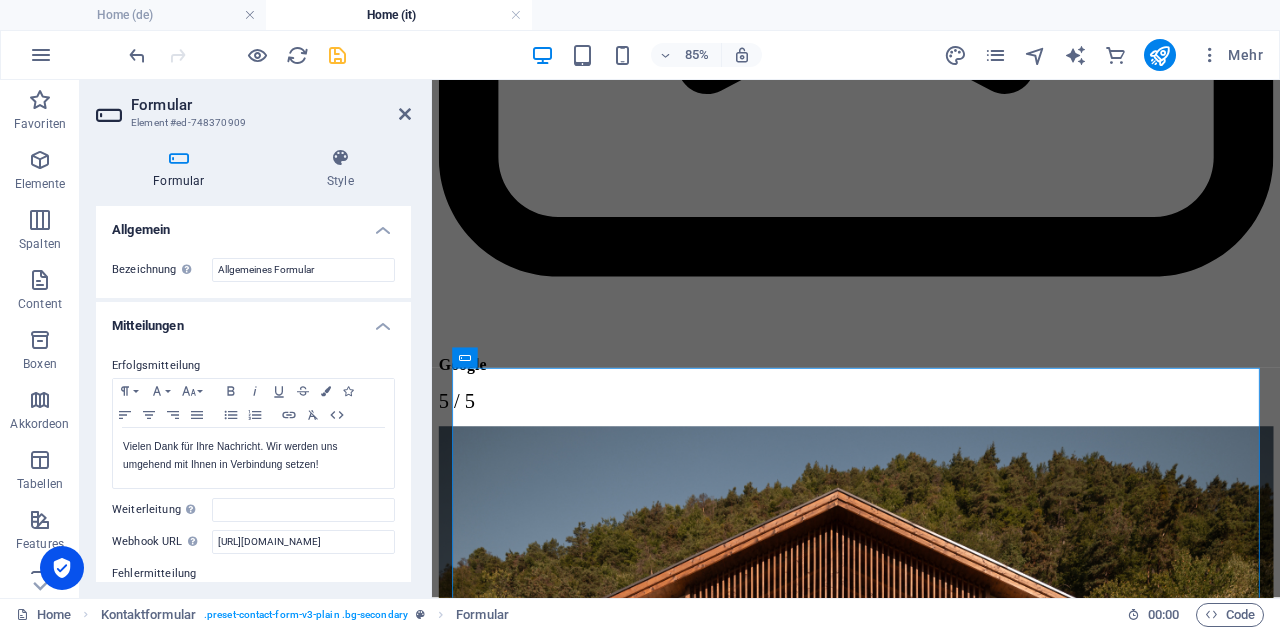 scroll, scrollTop: 0, scrollLeft: 0, axis: both 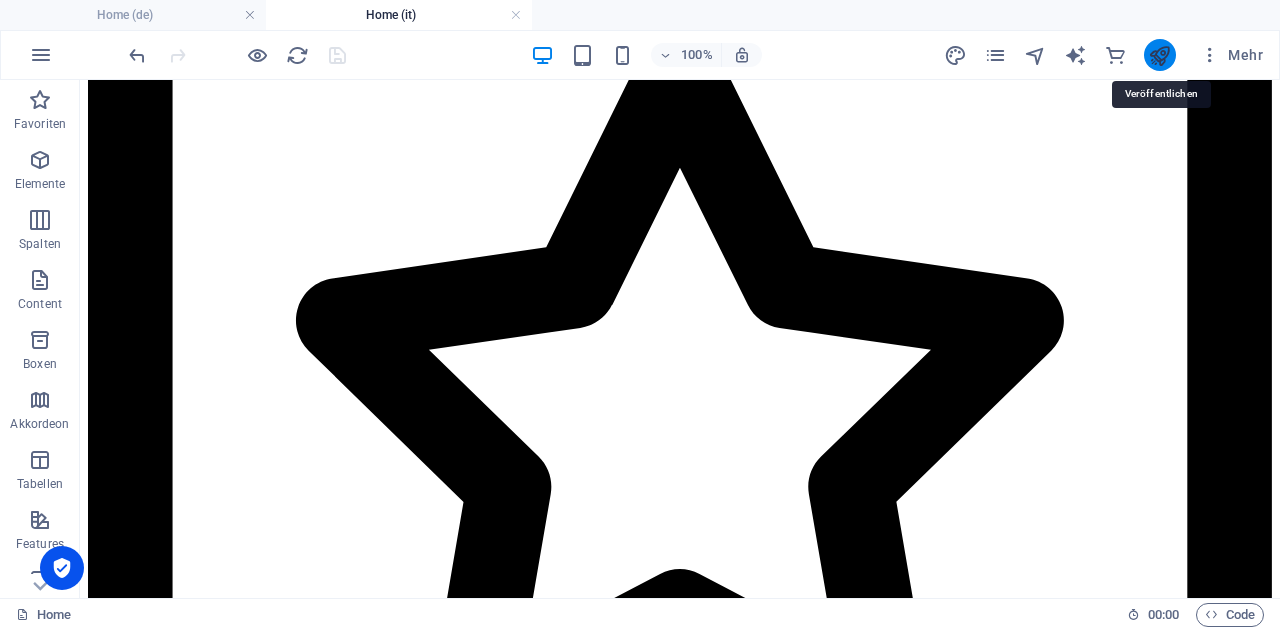 click at bounding box center [1159, 55] 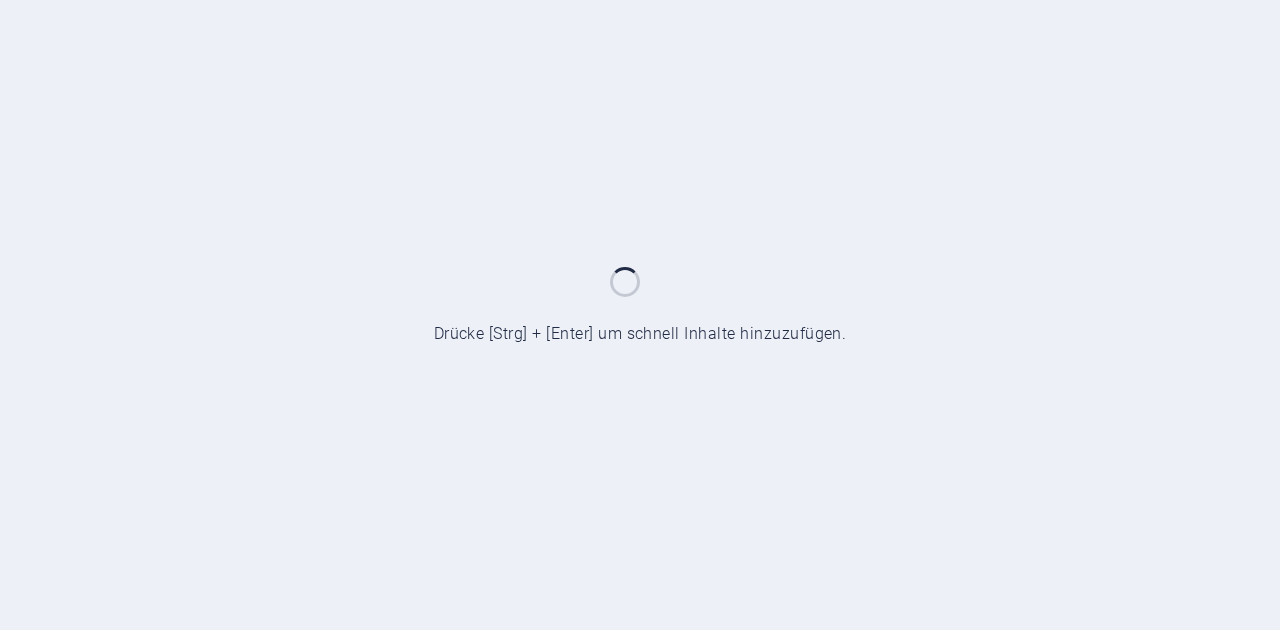 scroll, scrollTop: 0, scrollLeft: 0, axis: both 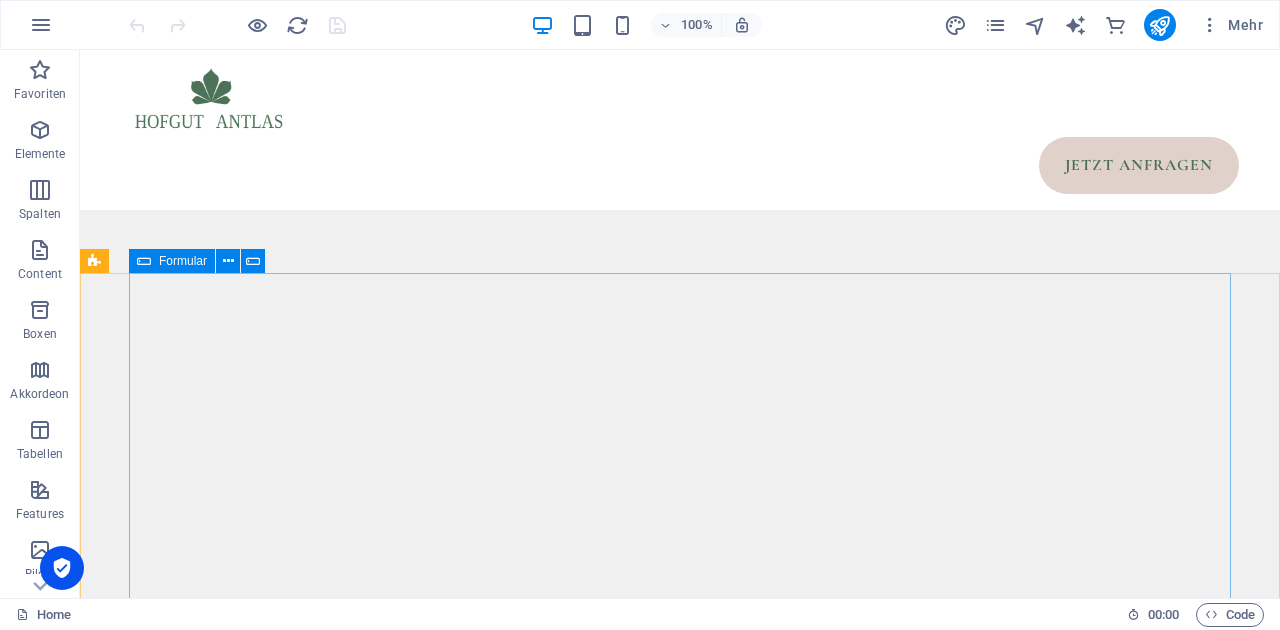 click at bounding box center [144, 261] 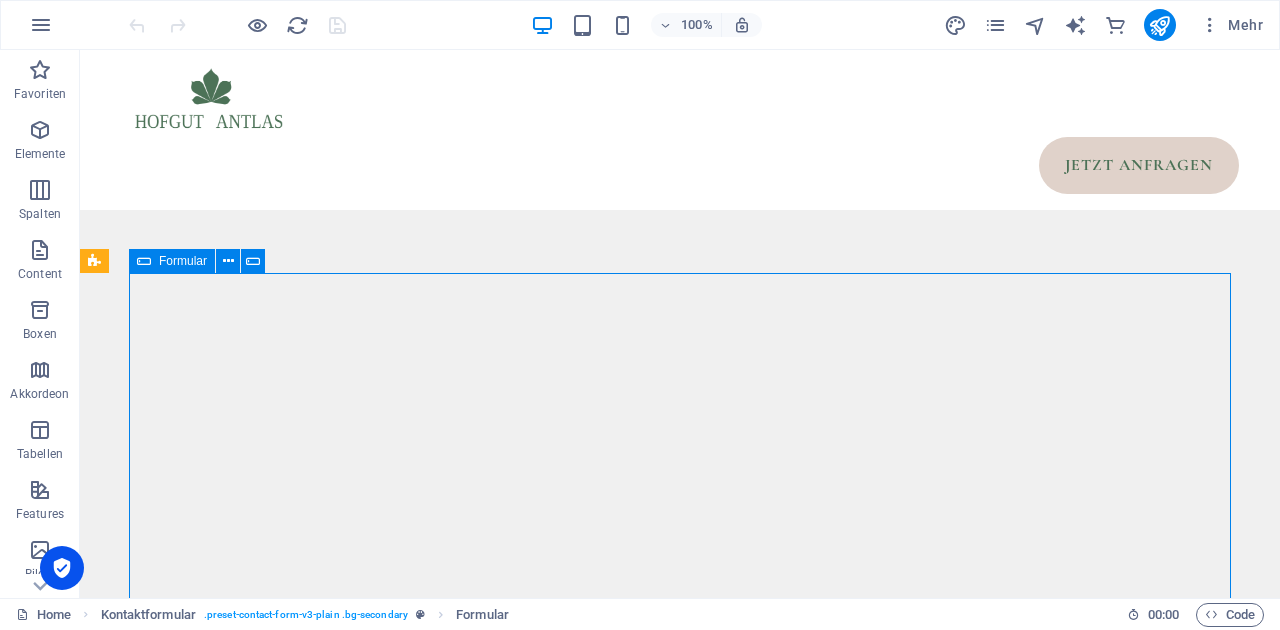 click at bounding box center [144, 261] 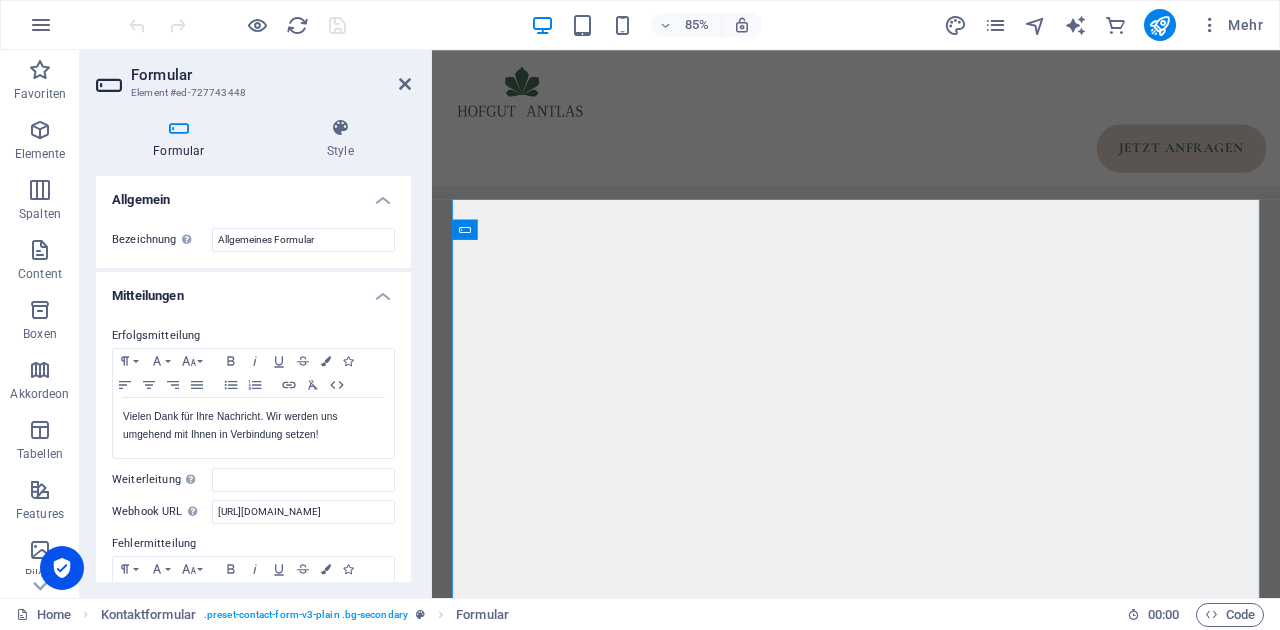 scroll, scrollTop: 8419, scrollLeft: 0, axis: vertical 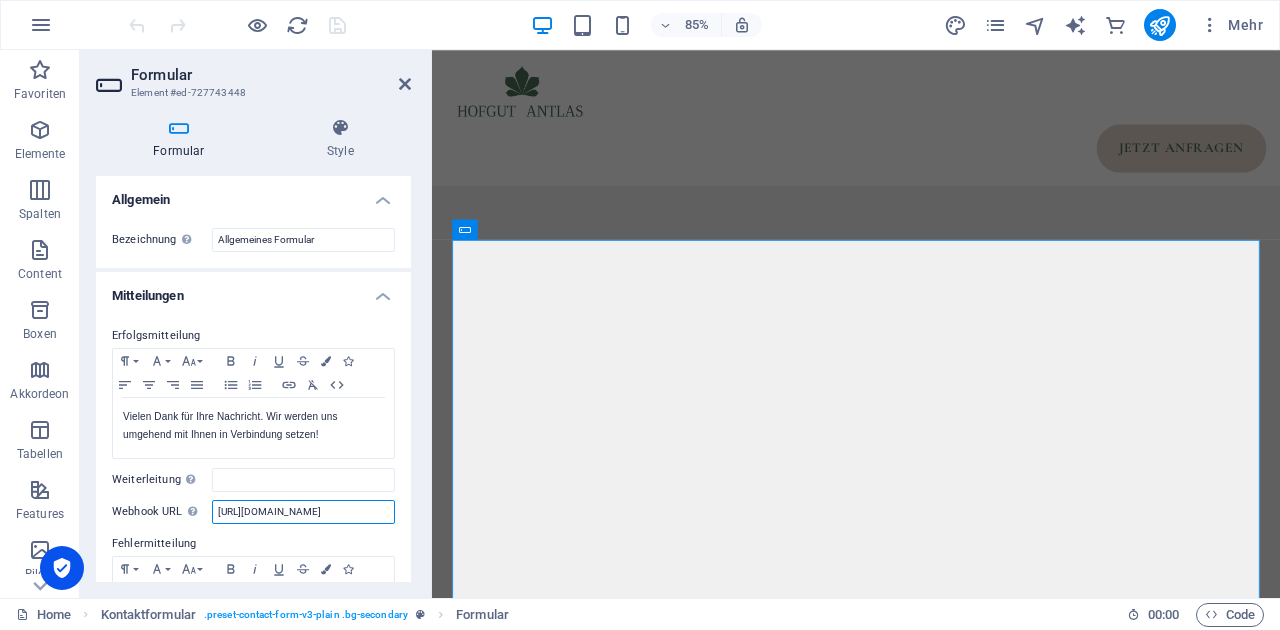drag, startPoint x: 355, startPoint y: 516, endPoint x: 419, endPoint y: 513, distance: 64.070274 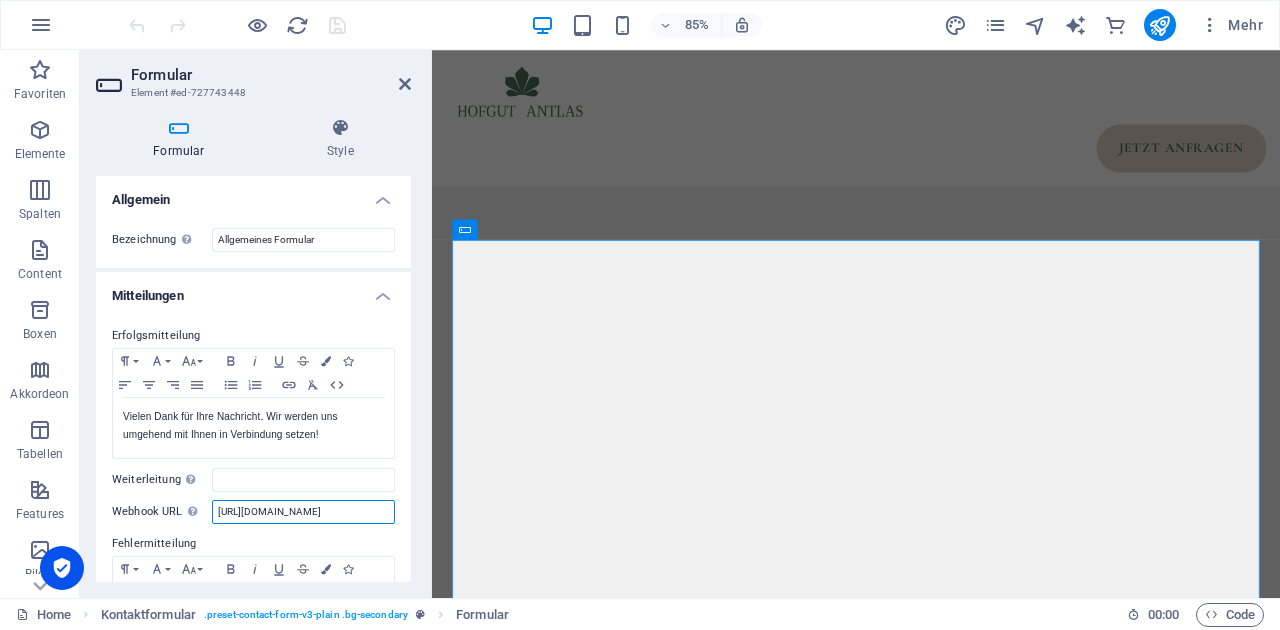 click on "Formular Style Allgemein Bezeichnung Lege eine Bezeichnung für das Formular fest. Allgemeines Formular Mitteilungen Erfolgsmitteilung Formatierung Normal Überschrift 1 Überschrift 2 Überschrift 3 Überschrift 4 Heading 5 Heading 6 Quelltext Schriftart Arial [US_STATE] Impact Tahoma Times New Roman Verdana Schriftgröße 8 9 10 11 12 14 18 24 30 36 48 60 72 96 Fett Kursiv Unterstrichen Durchgestrichen Farben Icons Linksbündig ausrichten Zentriert ausrichten Rechtsbündig ausrichten Blocksatz Unnummerierte Liste Nummerierte Liste Link einfügen Formatierung löschen HTML Vielen Dank für Ihre Nachricht. Wir werden uns umgehend mit Ihnen in Verbindung setzen! Mitteilung bei erfolgreichem Formularversandt... Weiterleitung Definiere ein Weiterleitungs-Ziel (z.B. eine Success Page) bei erfolgreichem Versand Webhook URL Ein Webhook ist eine Push-Benachrichtigung von diesem Formular an einen anderen Server. Jedes Mal, wenn jemand das Formular abschickt, werden die Daten an einen Server geschickt.  Fehlermitteilung" at bounding box center (253, 350) 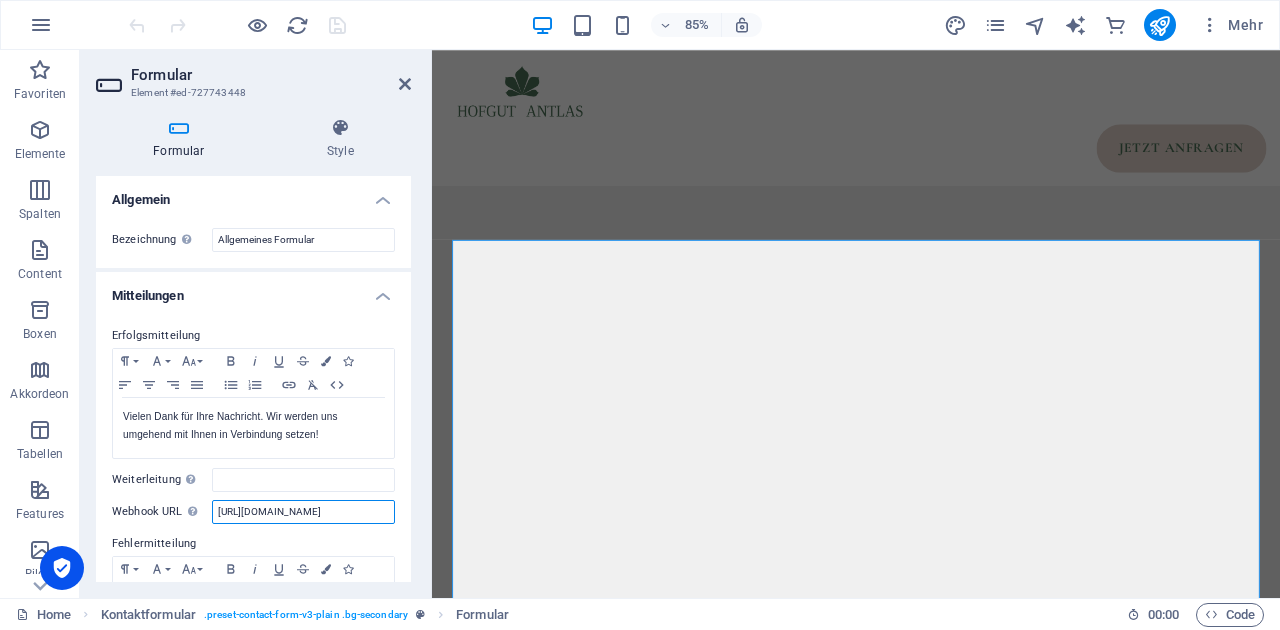 scroll, scrollTop: 0, scrollLeft: 0, axis: both 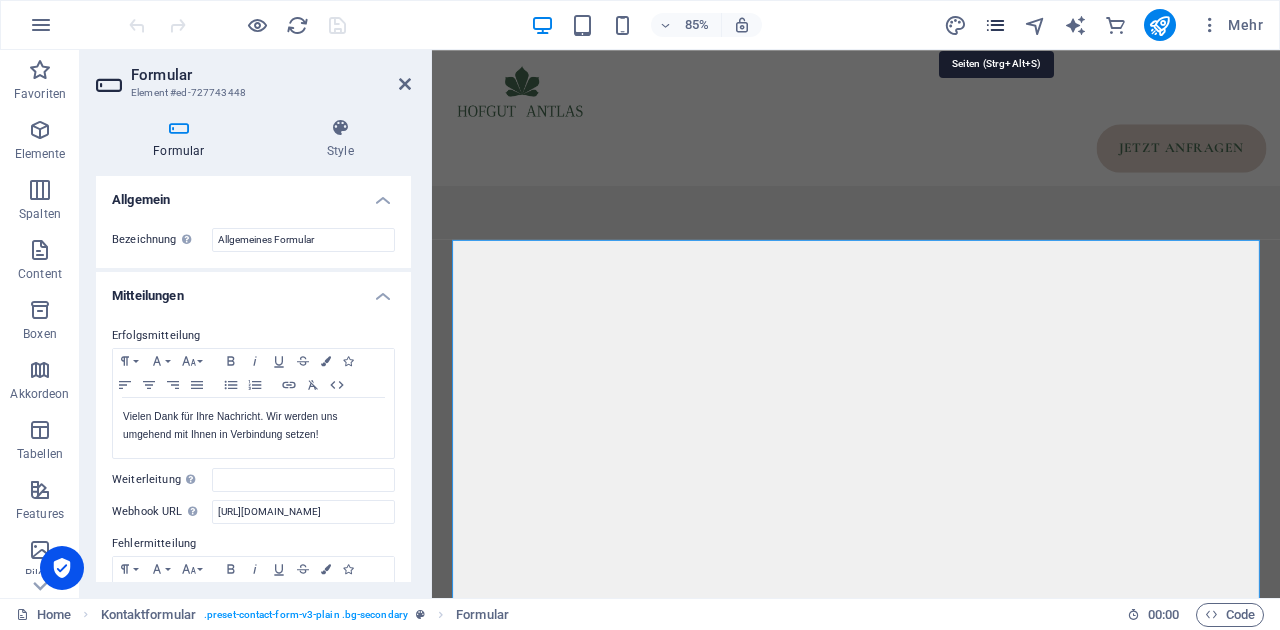 click at bounding box center (995, 25) 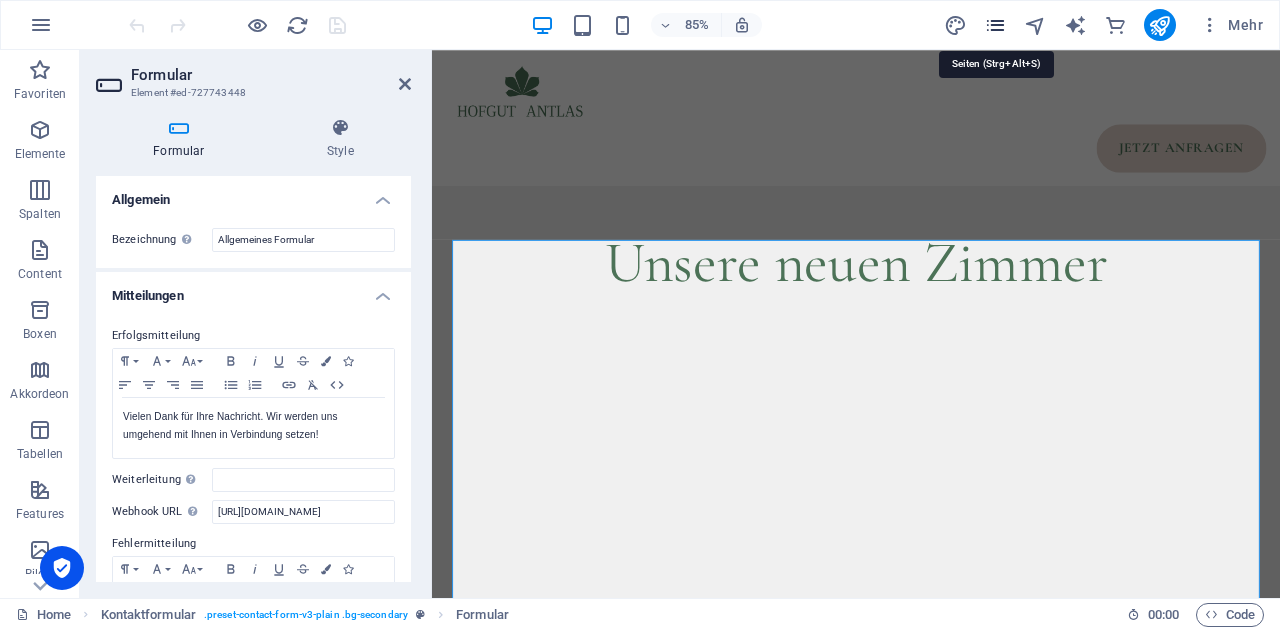 scroll, scrollTop: 9330, scrollLeft: 0, axis: vertical 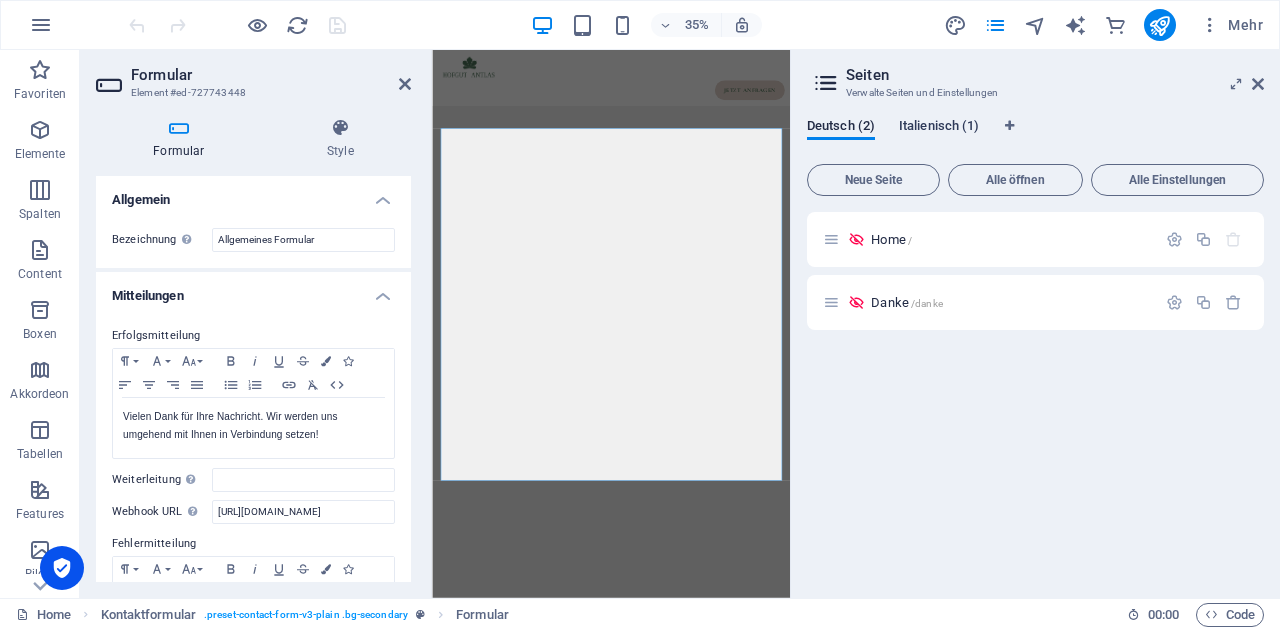 click on "Italienisch (1)" at bounding box center [939, 128] 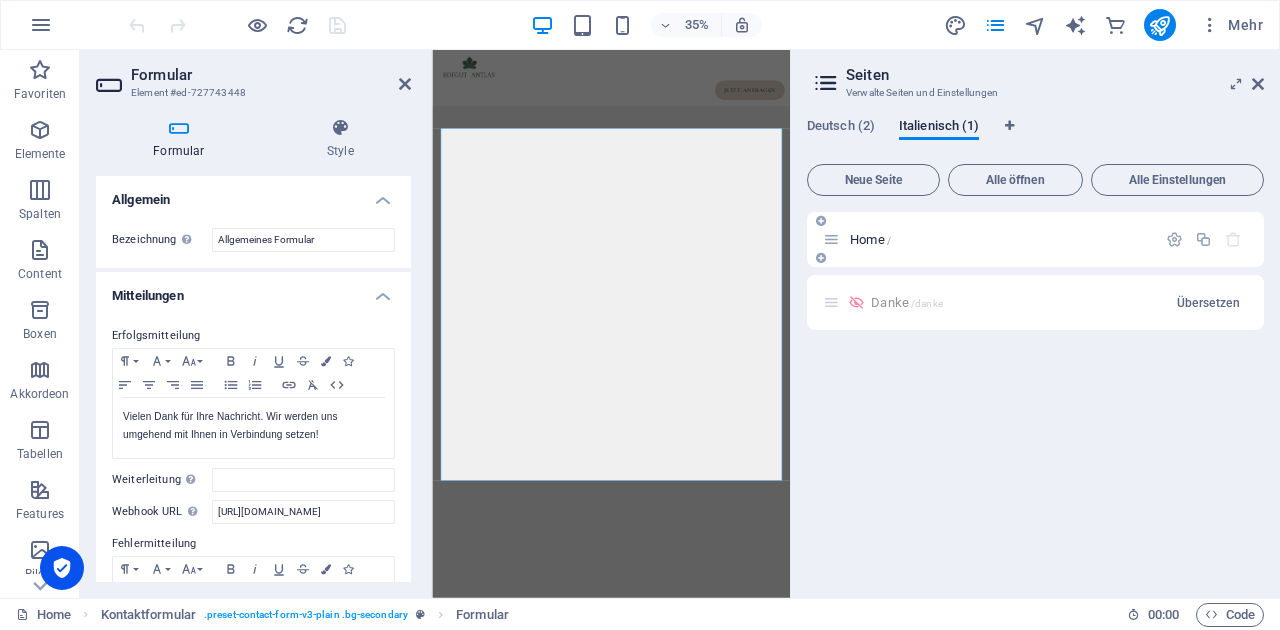 click on "Home /" at bounding box center (1000, 239) 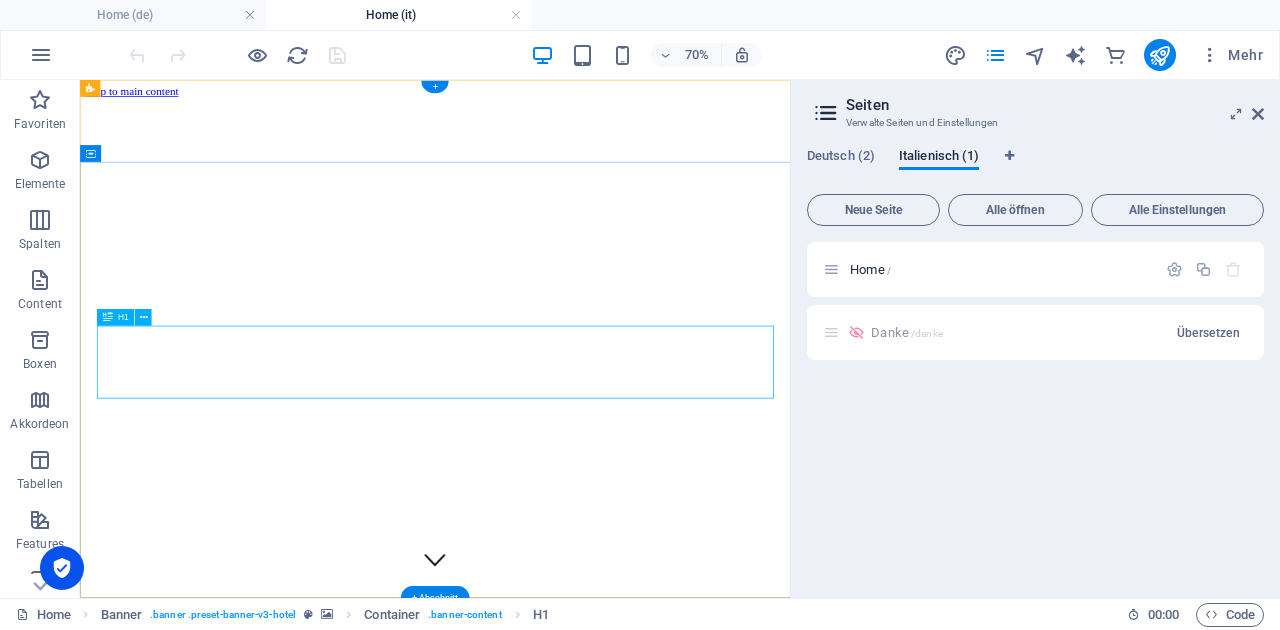 scroll, scrollTop: 0, scrollLeft: 0, axis: both 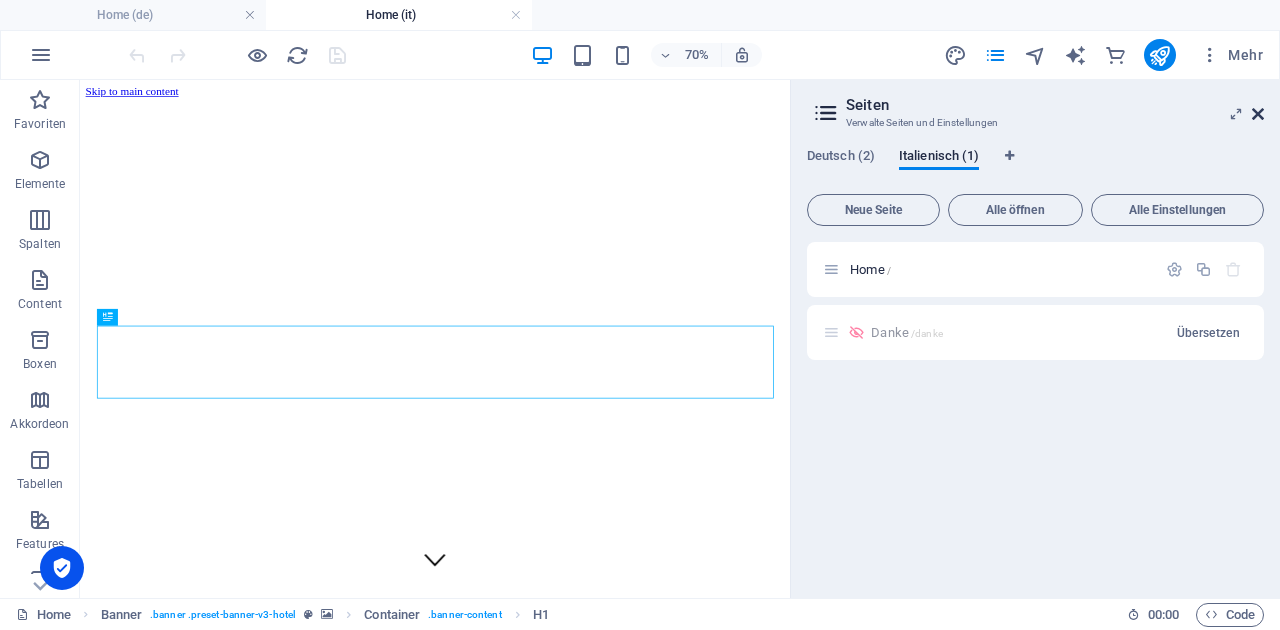 click at bounding box center (1258, 114) 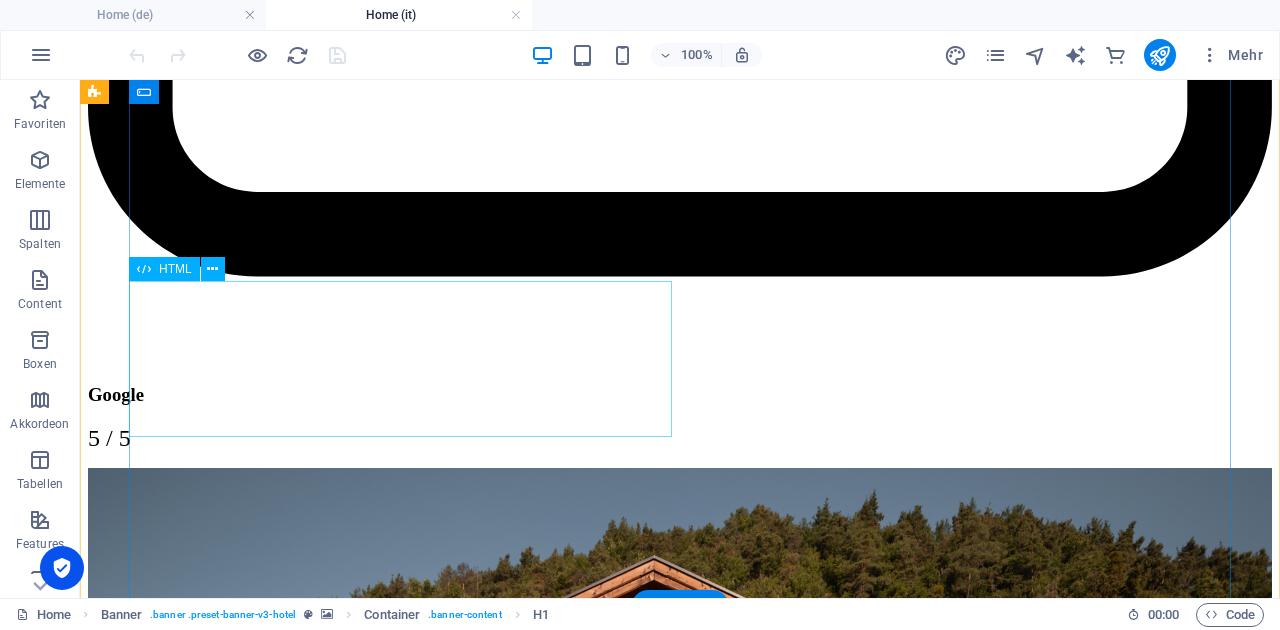 scroll, scrollTop: 9150, scrollLeft: 0, axis: vertical 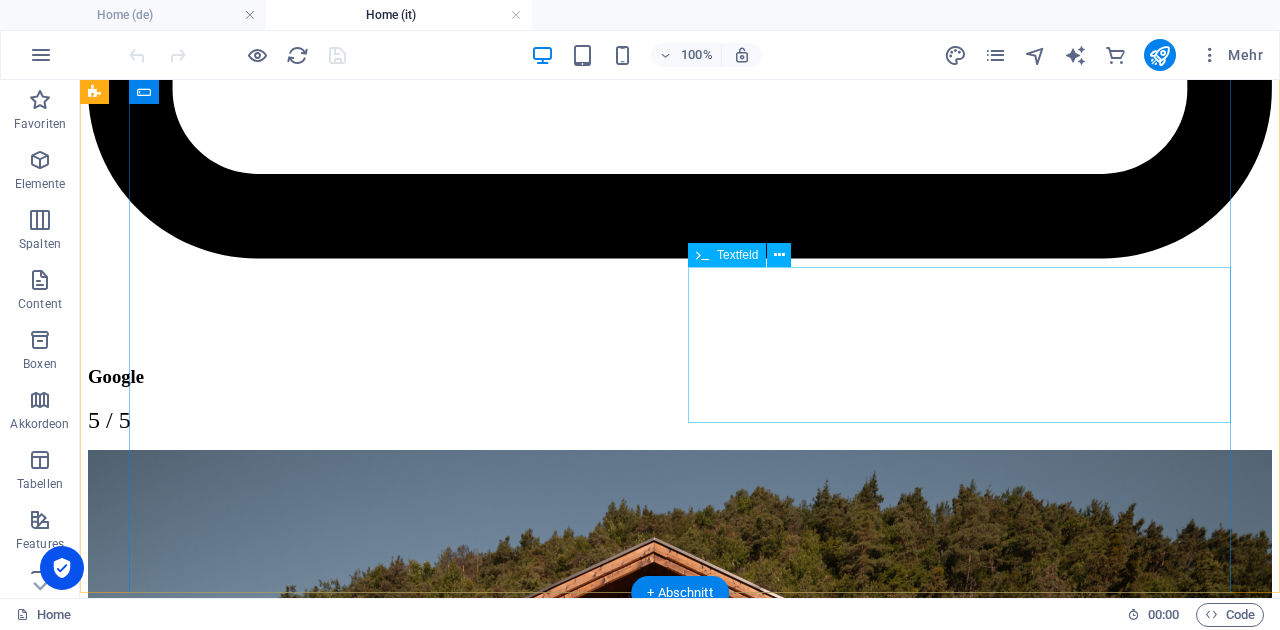 click 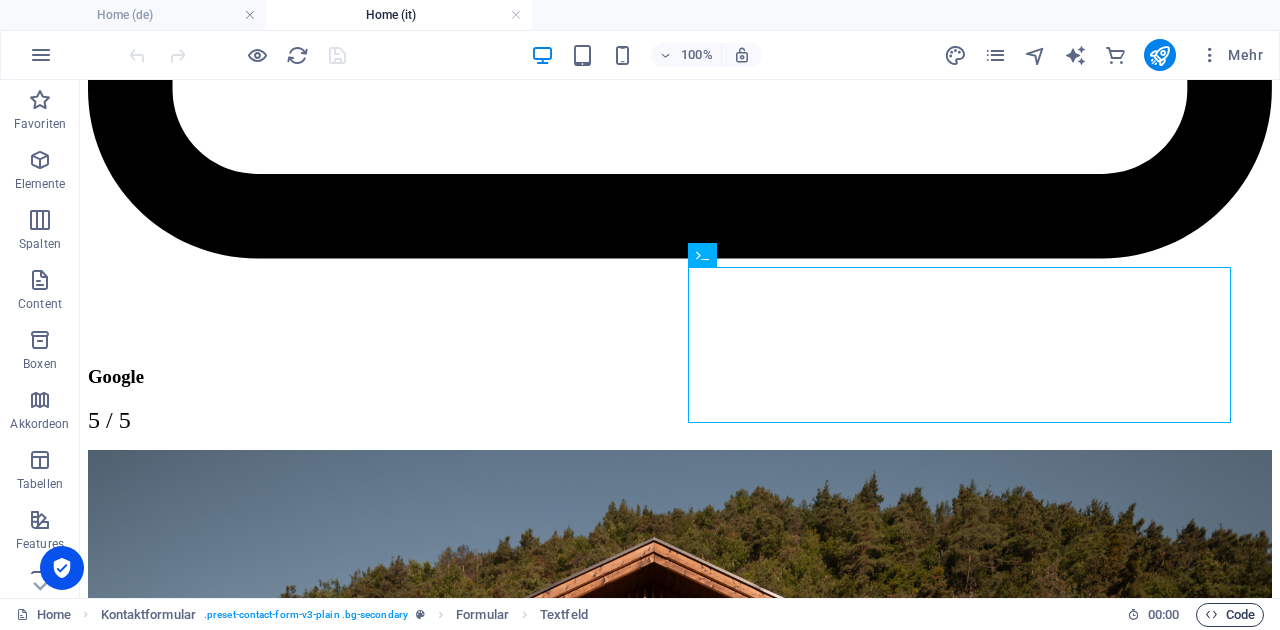 click at bounding box center [1211, 614] 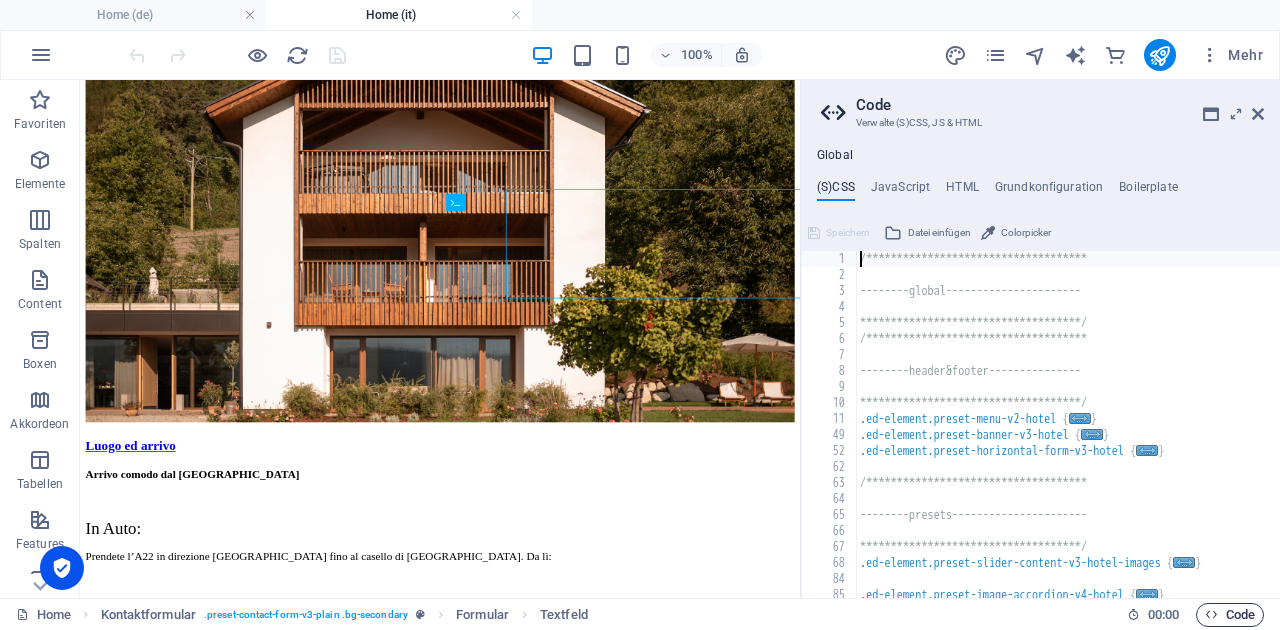 scroll, scrollTop: 9205, scrollLeft: 0, axis: vertical 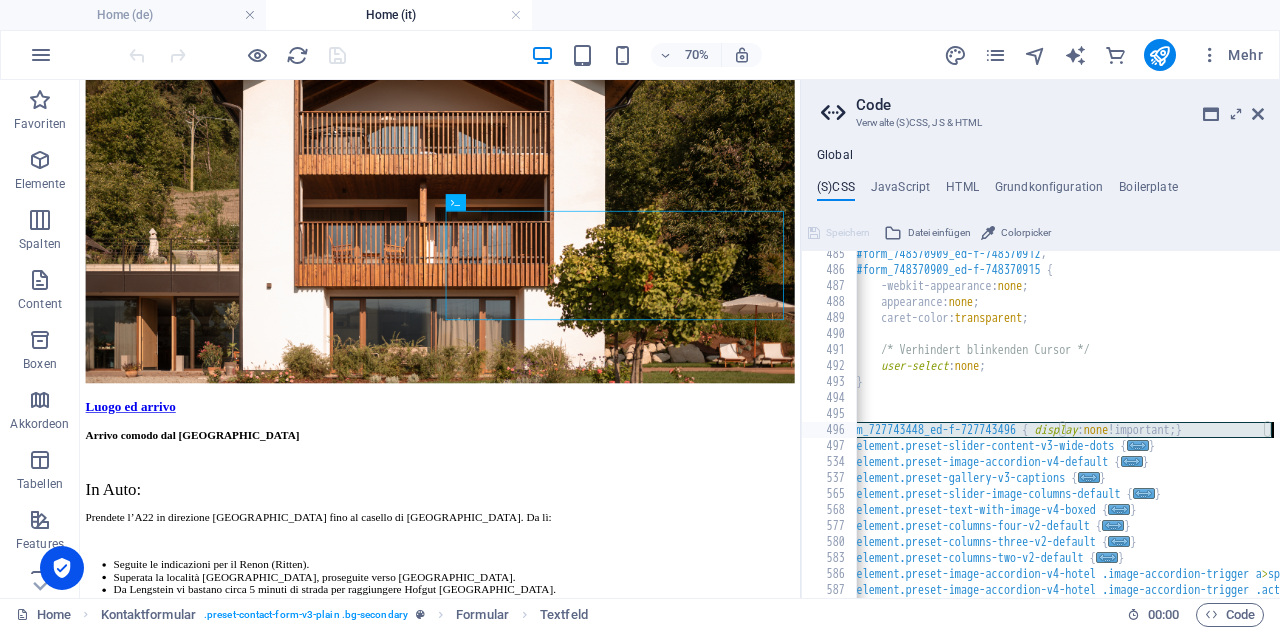 drag, startPoint x: 860, startPoint y: 430, endPoint x: 1272, endPoint y: 433, distance: 412.01093 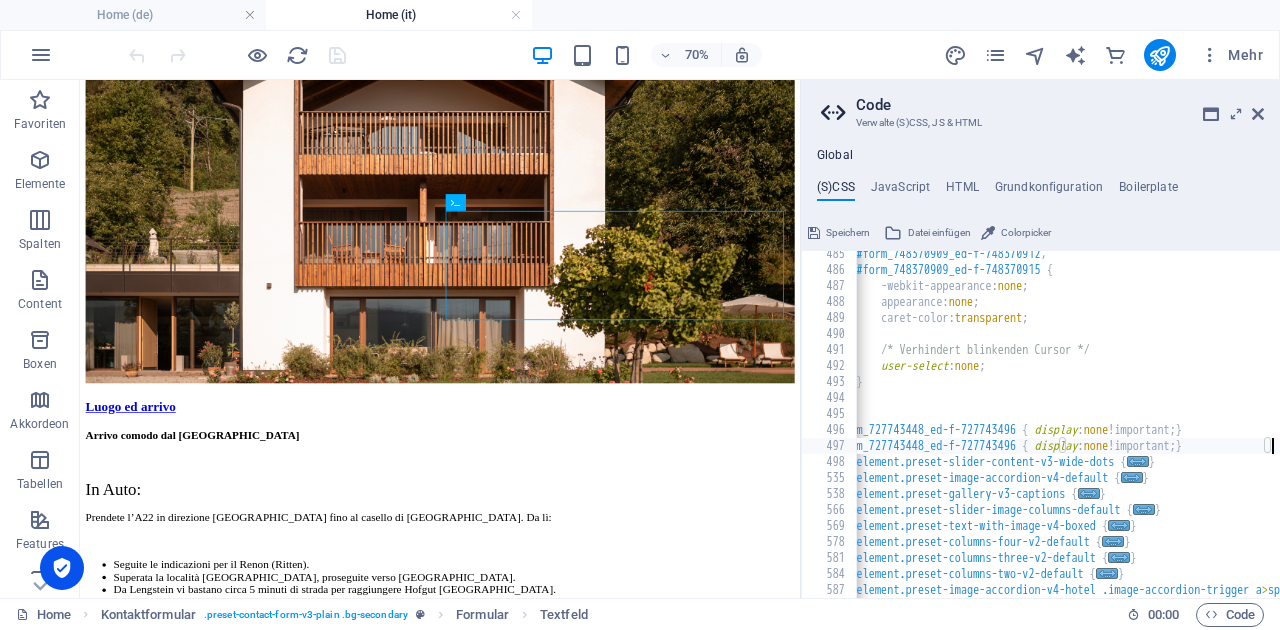 scroll, scrollTop: 0, scrollLeft: 28, axis: horizontal 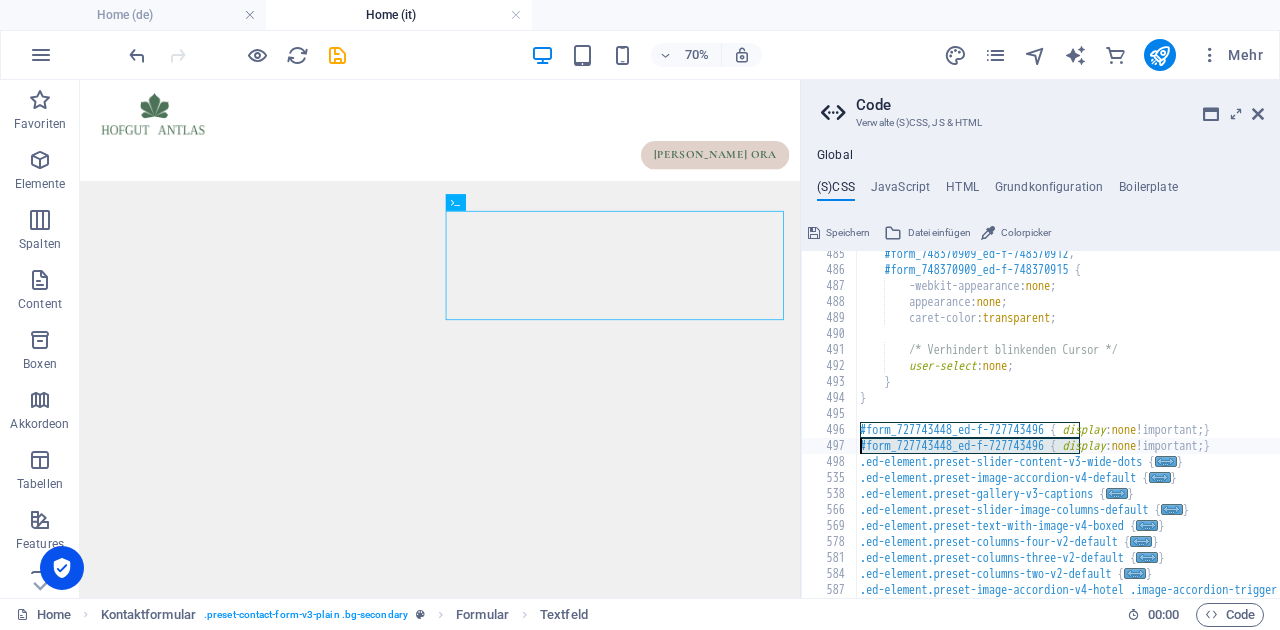drag, startPoint x: 1050, startPoint y: 445, endPoint x: 851, endPoint y: 449, distance: 199.04019 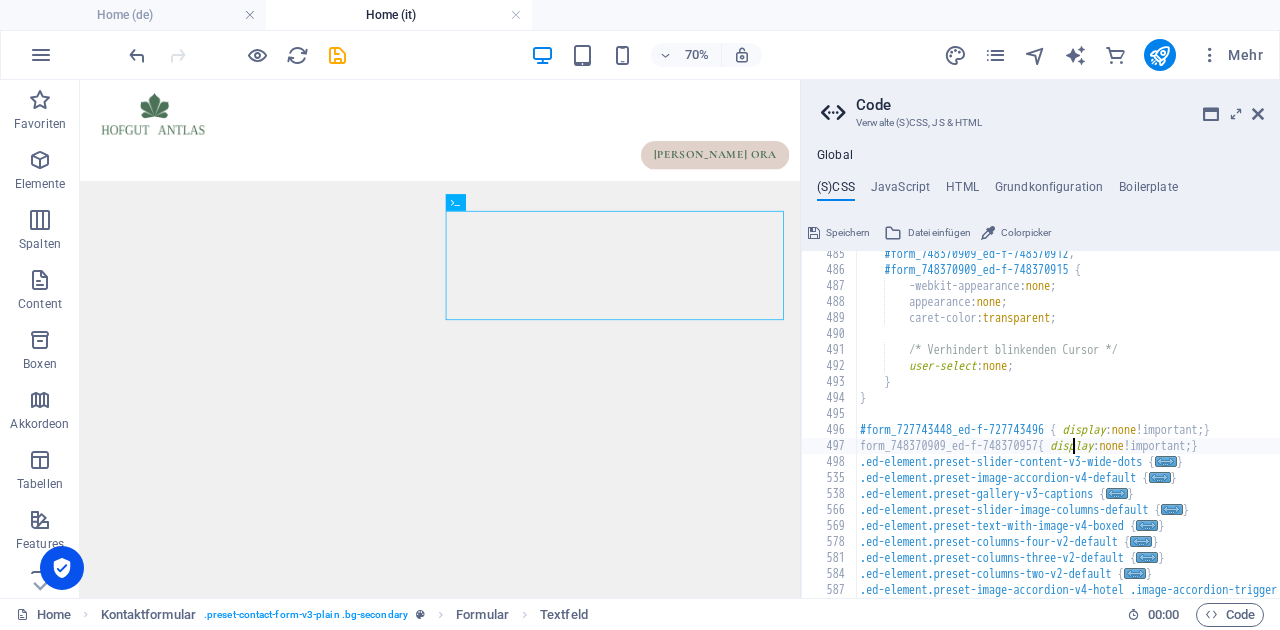 click on "#form_748370909_ed-f-748370912 ,      #form_748370909_ed-f-748370915   {           -webkit-appearance:  none ;           appearance:  none ;           caret-color:  transparent ;                /* Verhindert blinkenden Cursor */           user-select :  none ;      } } #form_727743448_ed-f-727743496   {   display :  none  !important;  } form_748370909_ed-f-748370957  {   display :  none  !important;  } .ed-element.preset-slider-content-v3-wide-dots   { ... } .ed-element.preset-image-accordion-v4-default   { ... } .ed-element.preset-gallery-v3-captions   { ... } .ed-element.preset-slider-image-columns-default   { ... } .ed-element.preset-text-with-image-v4-boxed   { ... } .ed-element.preset-columns-four-v2-default   { ... } .ed-element.preset-columns-three-v2-default   { ... } .ed-element.preset-columns-two-v2-default   { ... } .ed-element.preset-image-accordion-v4-hotel   .image-accordion-trigger   a > span   {   background :  none  !important;  } .ed-element.preset-image-accordion-v4-hotel     .active >" at bounding box center (1469, 435) 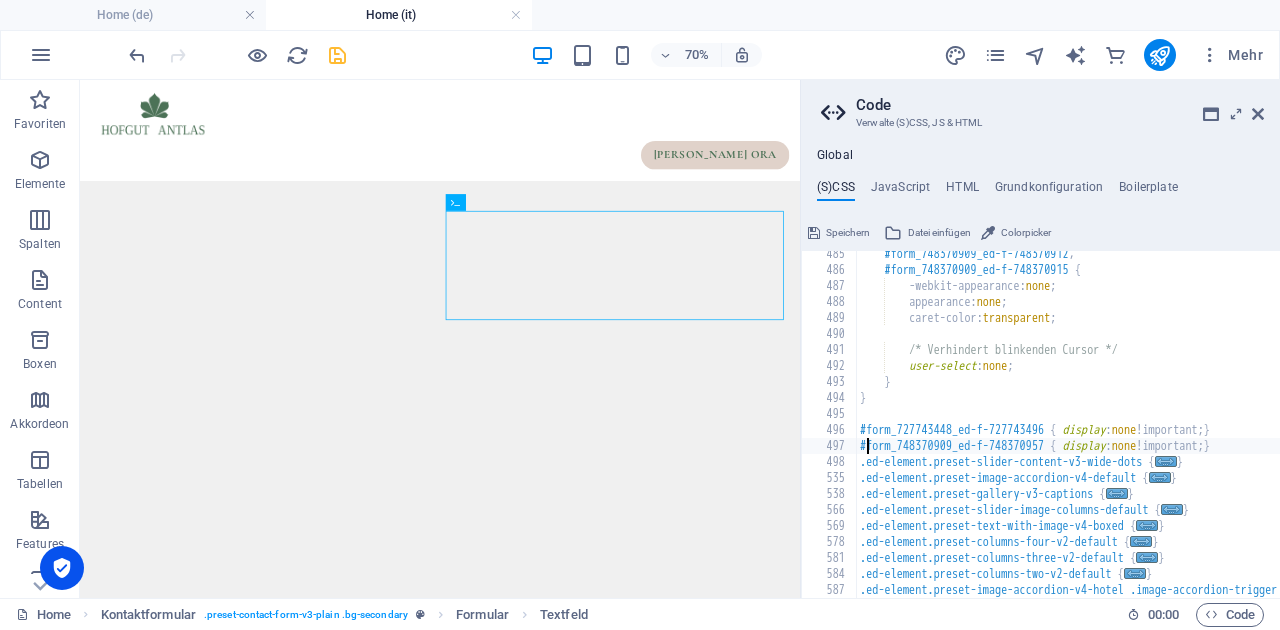 type on "#form_748370909_ed-f-748370957 { display: none !important; }" 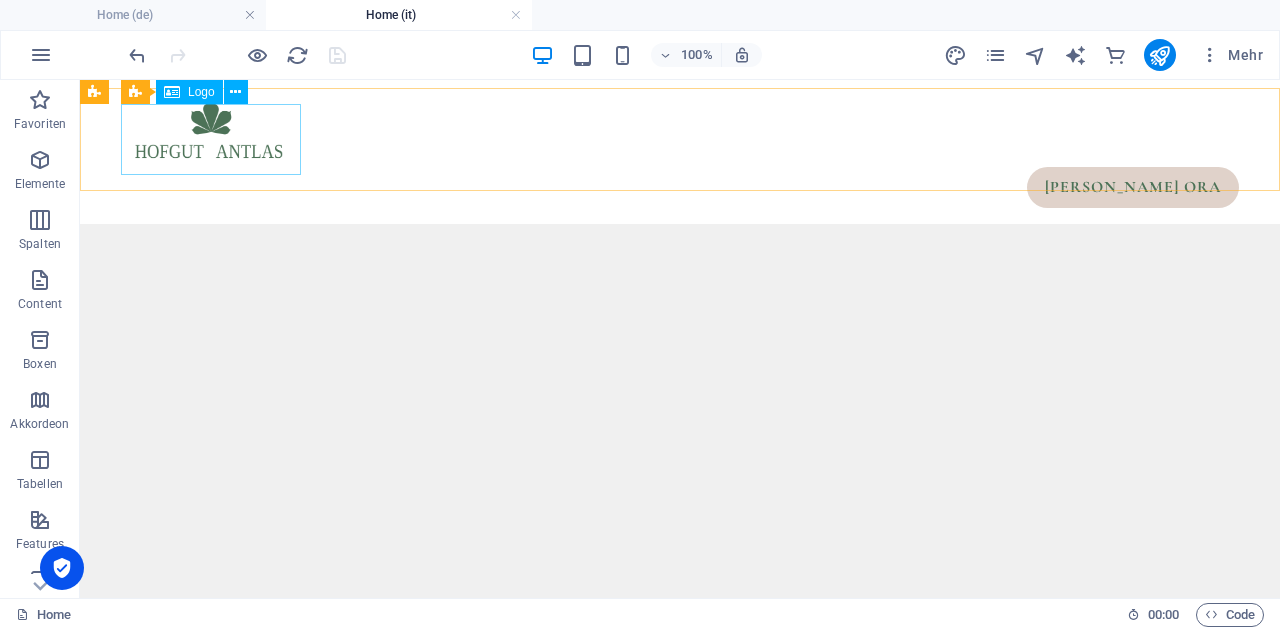 scroll, scrollTop: 8300, scrollLeft: 0, axis: vertical 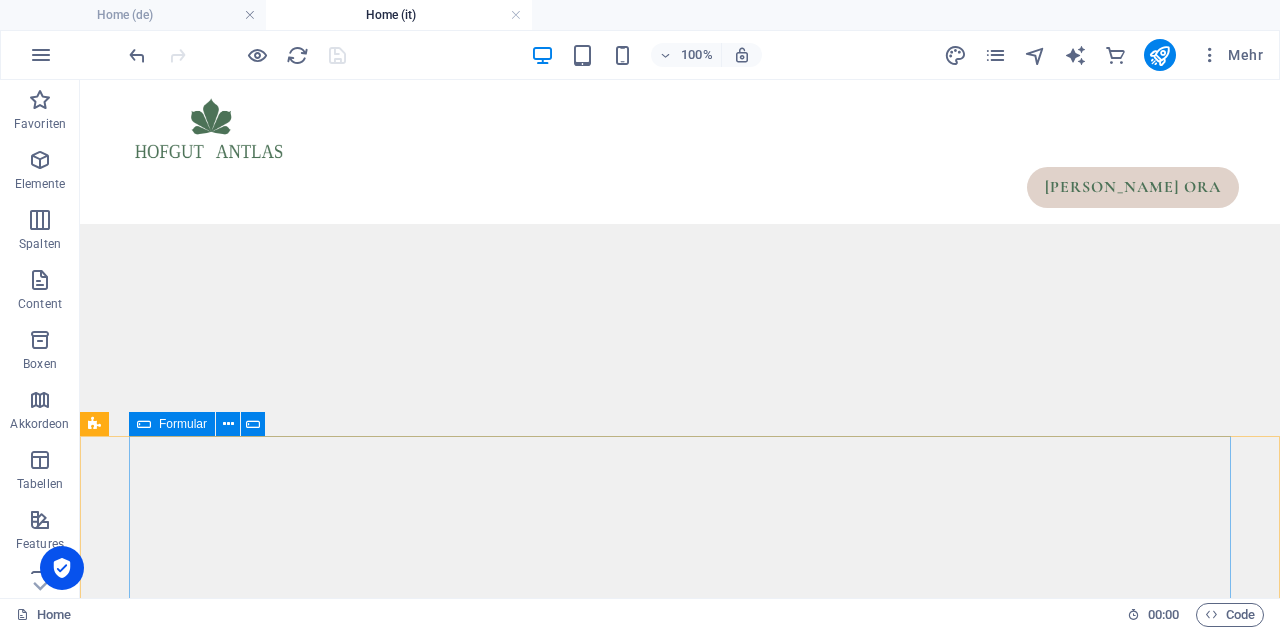 click at bounding box center (144, 424) 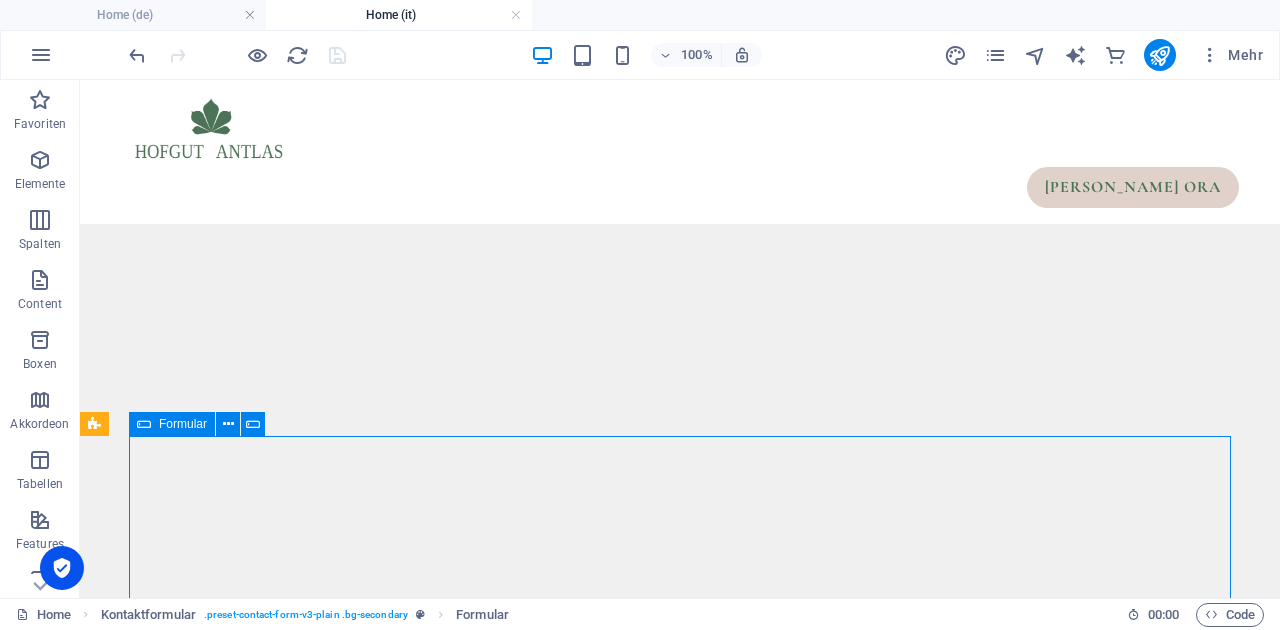 click at bounding box center [144, 424] 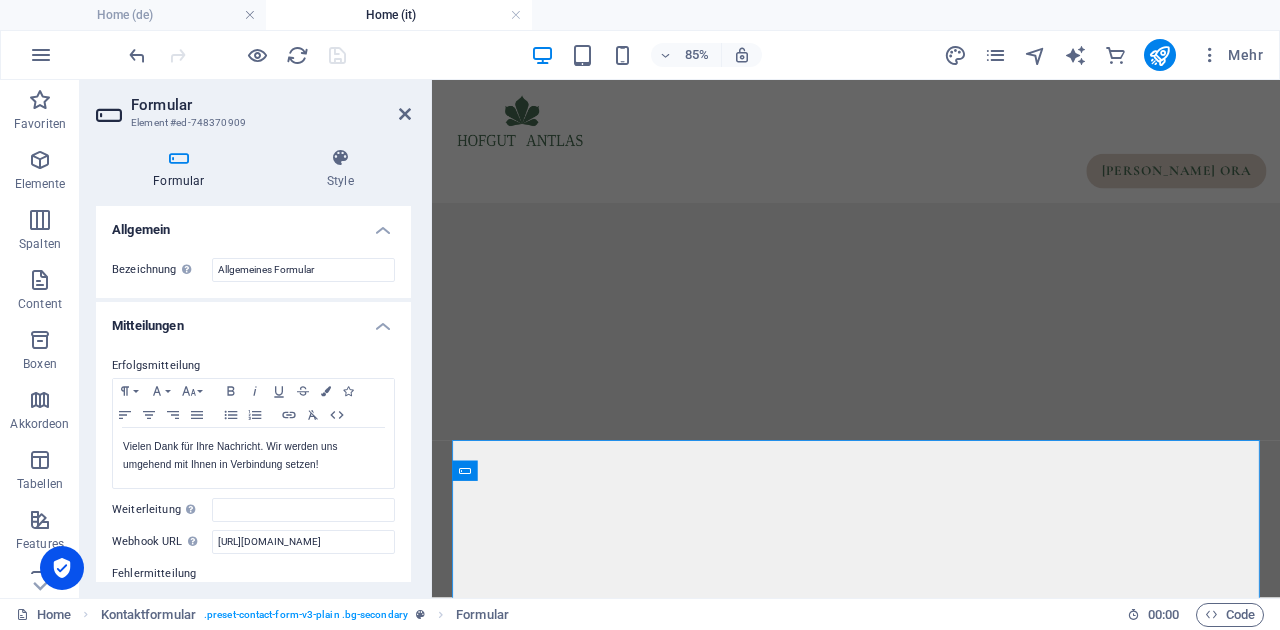 scroll, scrollTop: 8172, scrollLeft: 0, axis: vertical 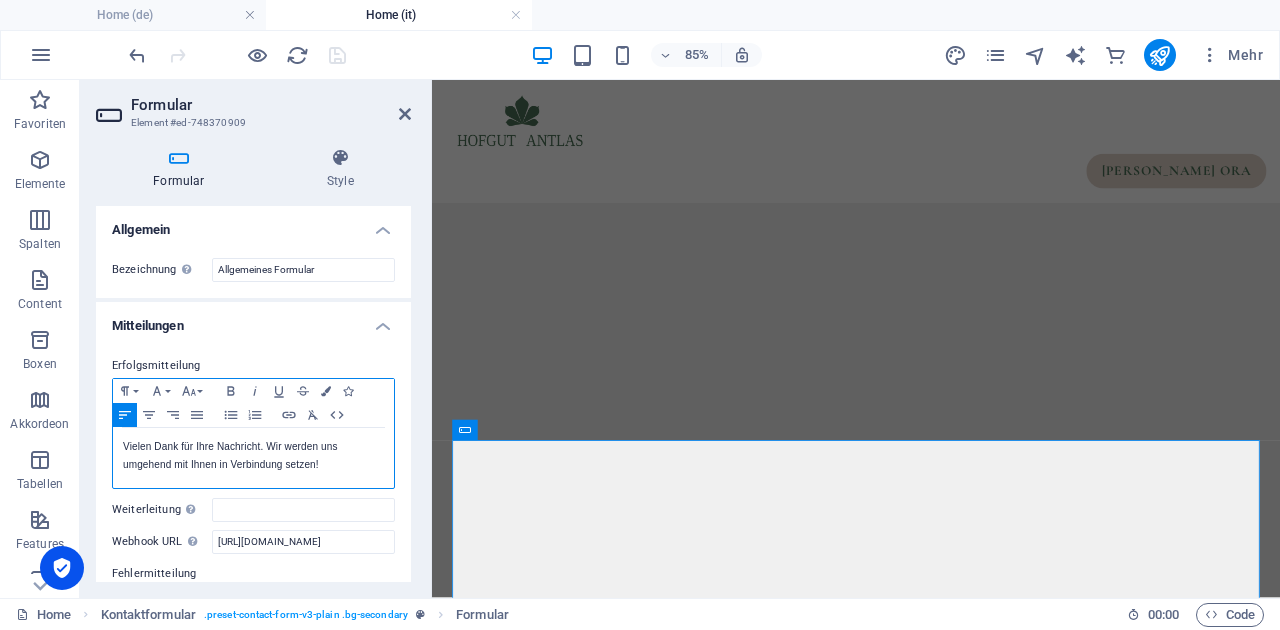 click on "Vielen Dank für Ihre Nachricht. Wir werden uns umgehend mit Ihnen in Verbindung setzen!" at bounding box center [230, 455] 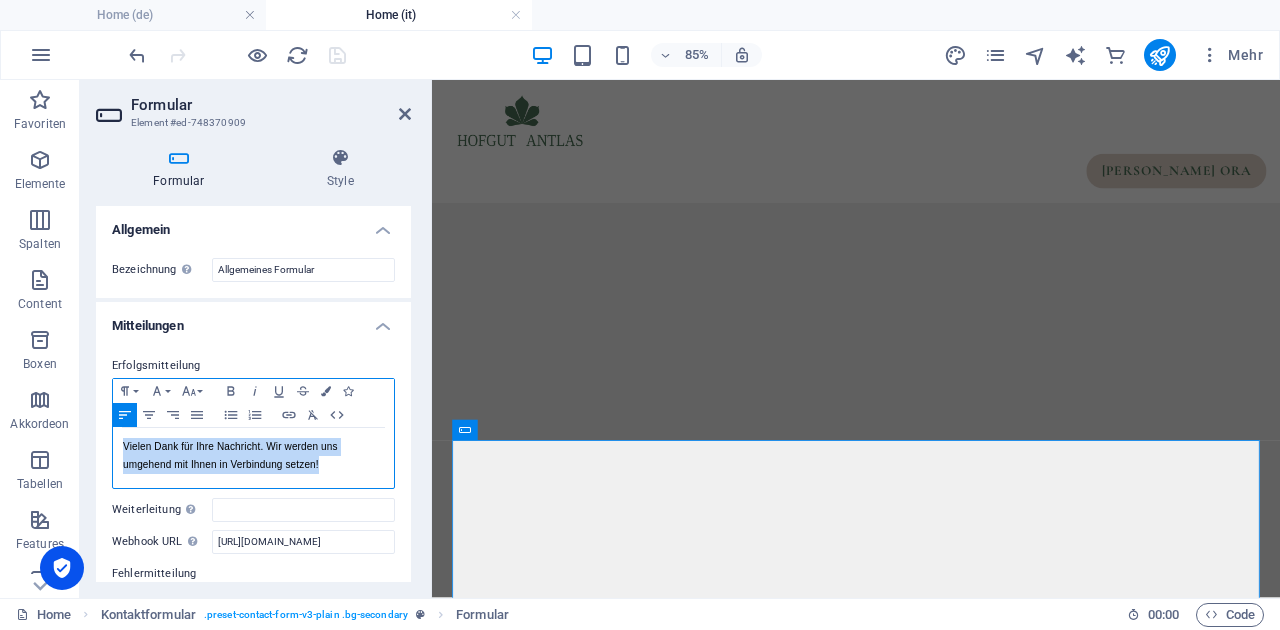 copy on "Vielen Dank für Ihre Nachricht. Wir werden uns umgehend mit Ihnen in Verbindung setzen!" 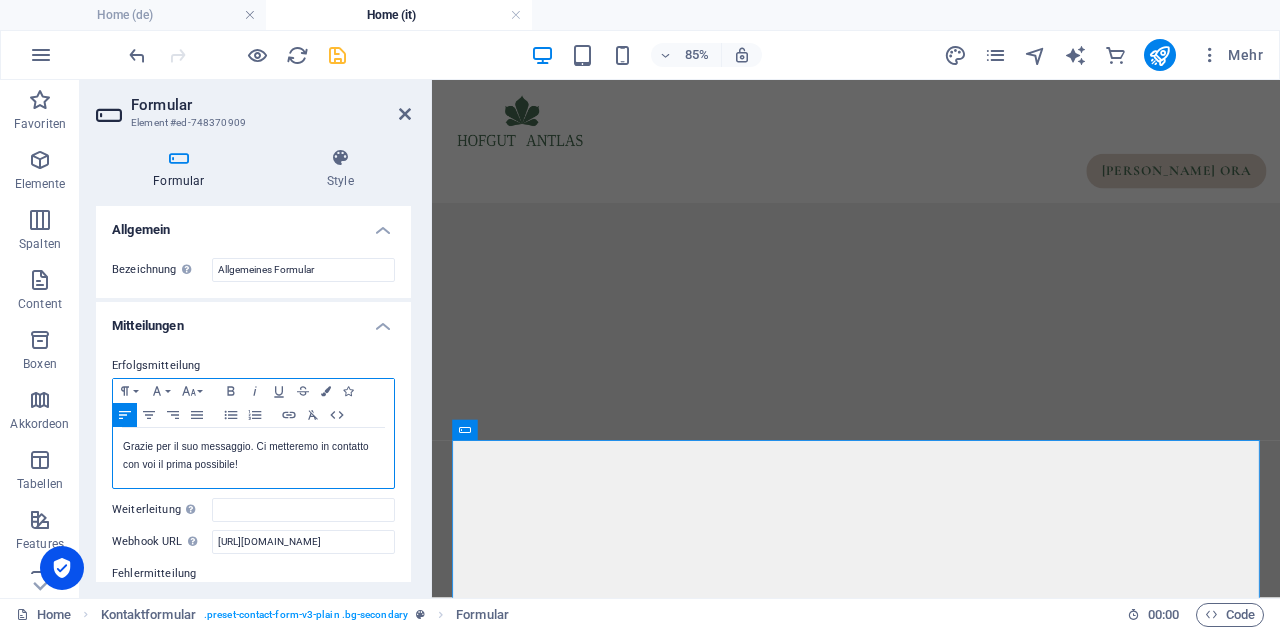 scroll, scrollTop: 321, scrollLeft: 1, axis: both 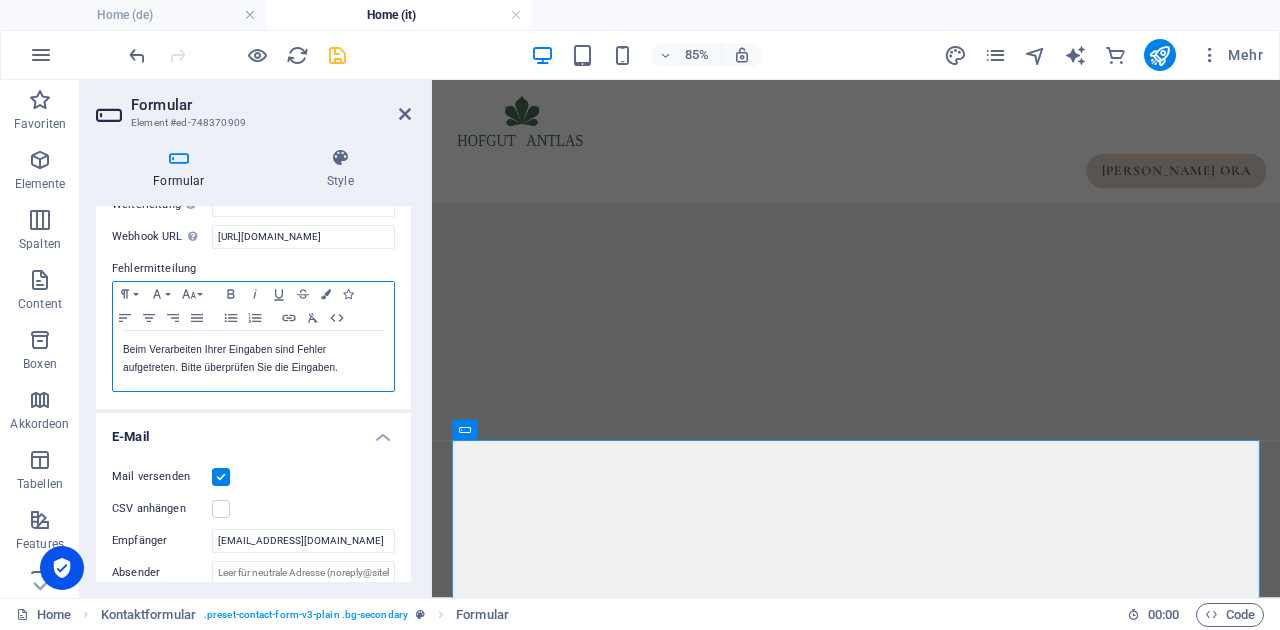 click on "Beim Verarbeiten Ihrer Eingaben sind Fehler aufgetreten. Bitte überprüfen Sie die Eingaben." at bounding box center (253, 359) 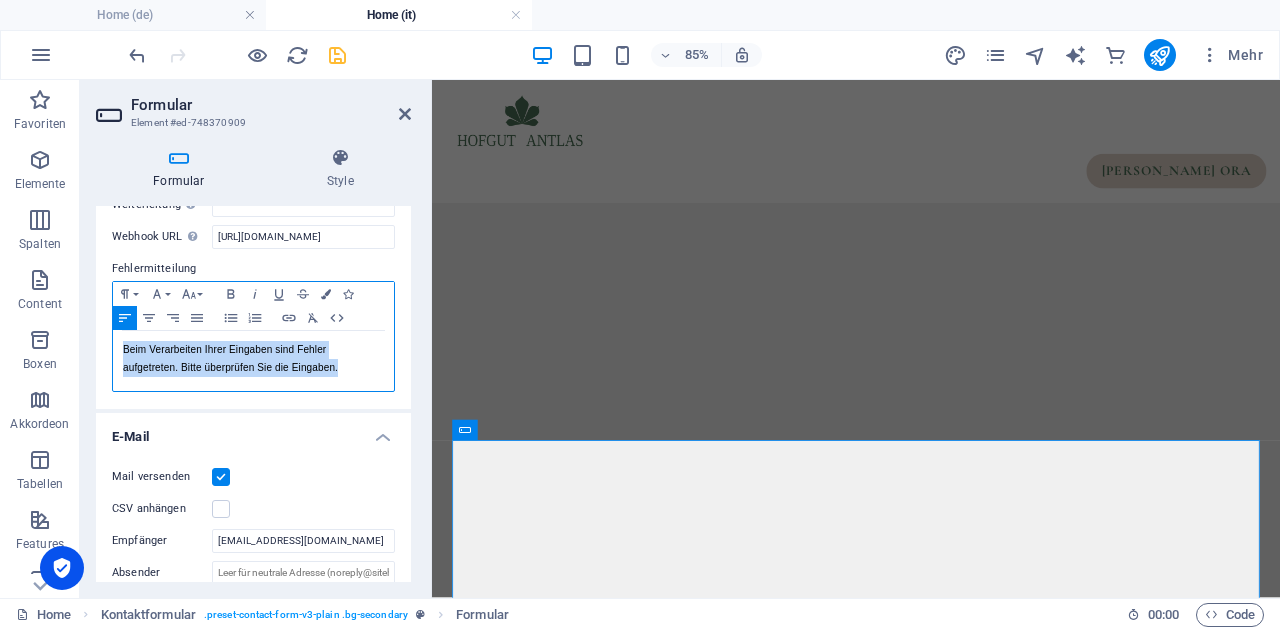 copy on "Beim Verarbeiten Ihrer Eingaben sind Fehler aufgetreten. Bitte überprüfen Sie die Eingaben." 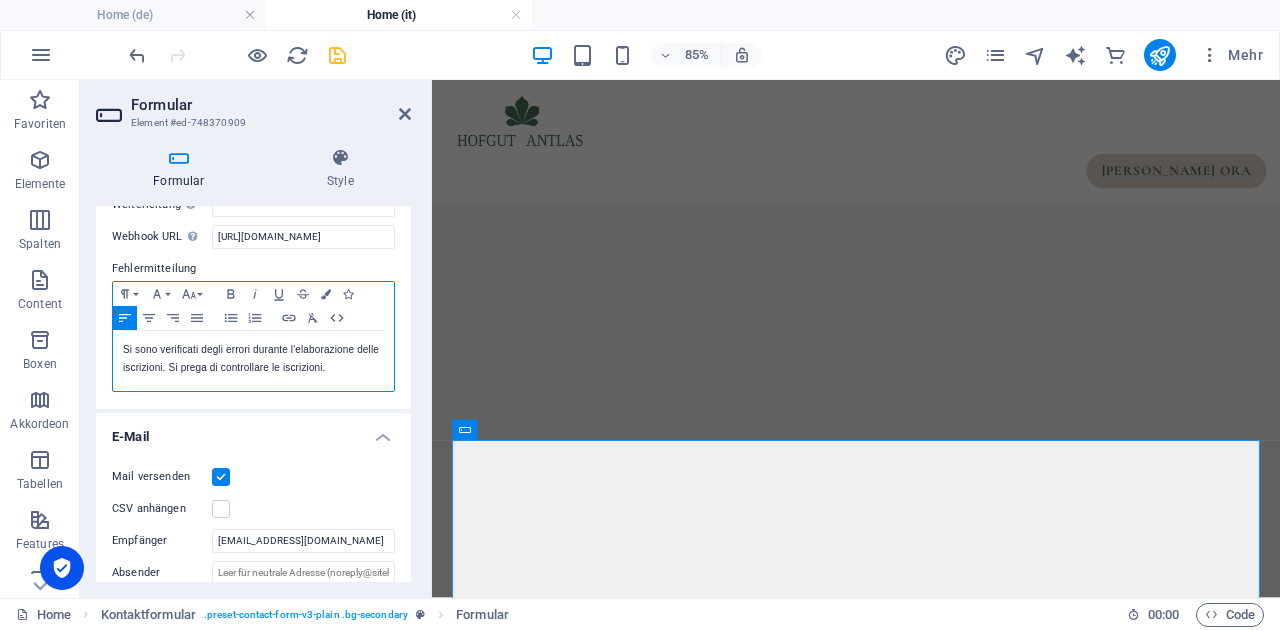 scroll, scrollTop: 727, scrollLeft: 1, axis: both 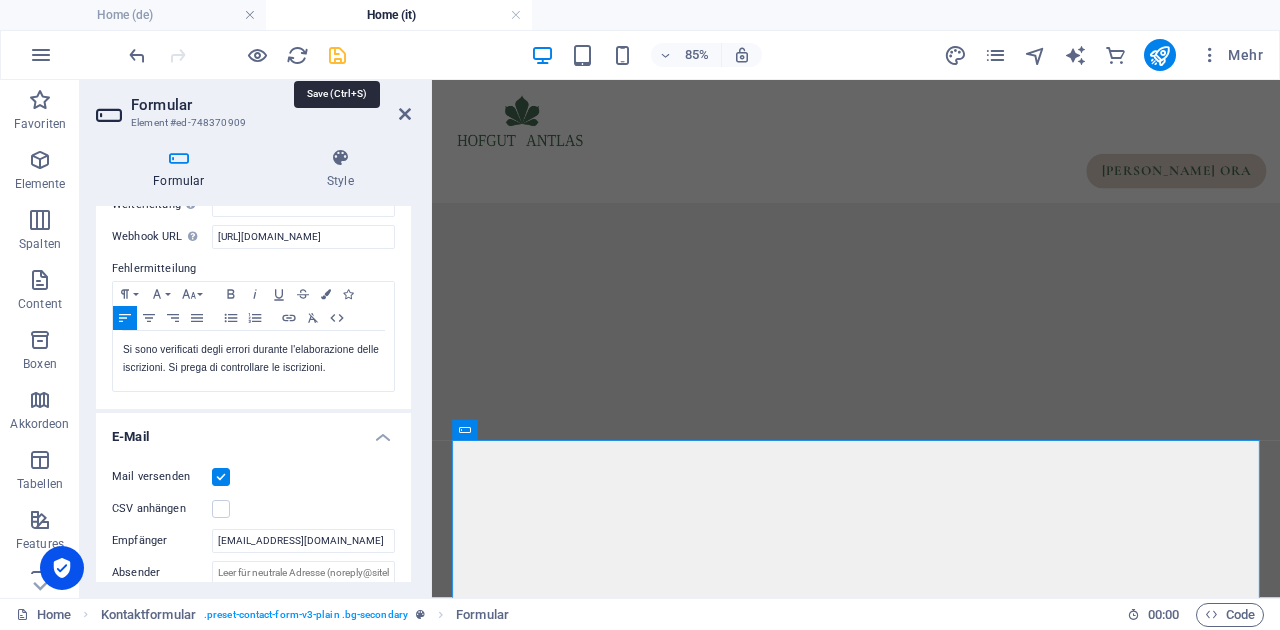 click at bounding box center (237, 55) 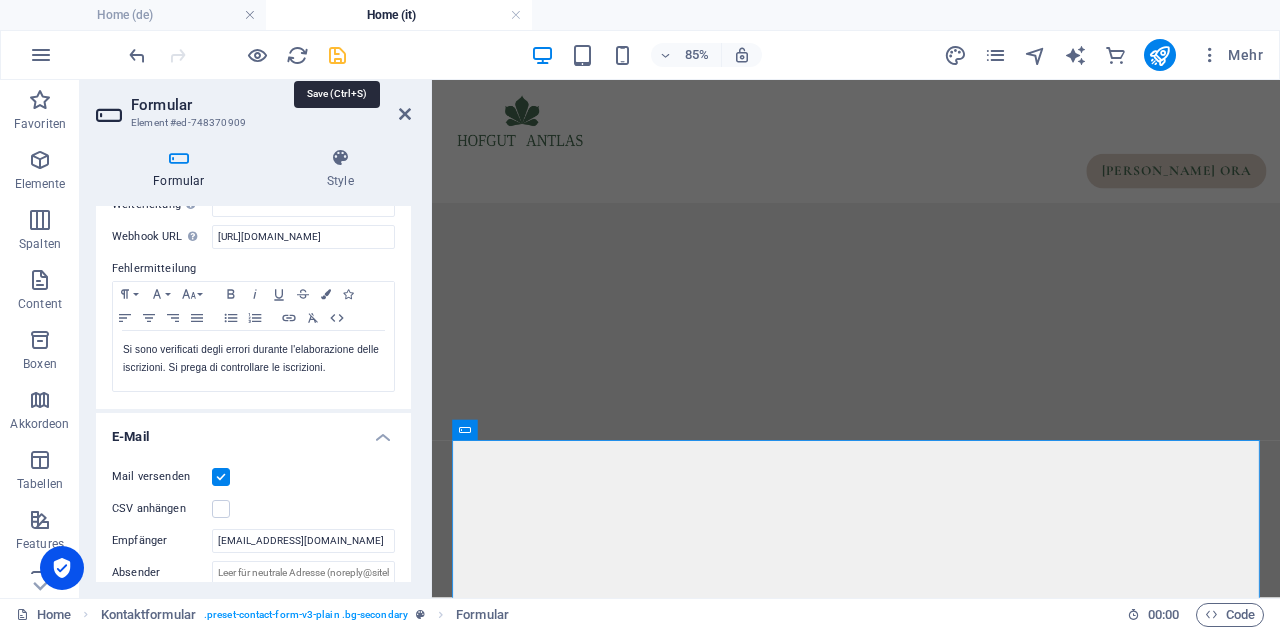 click at bounding box center (337, 55) 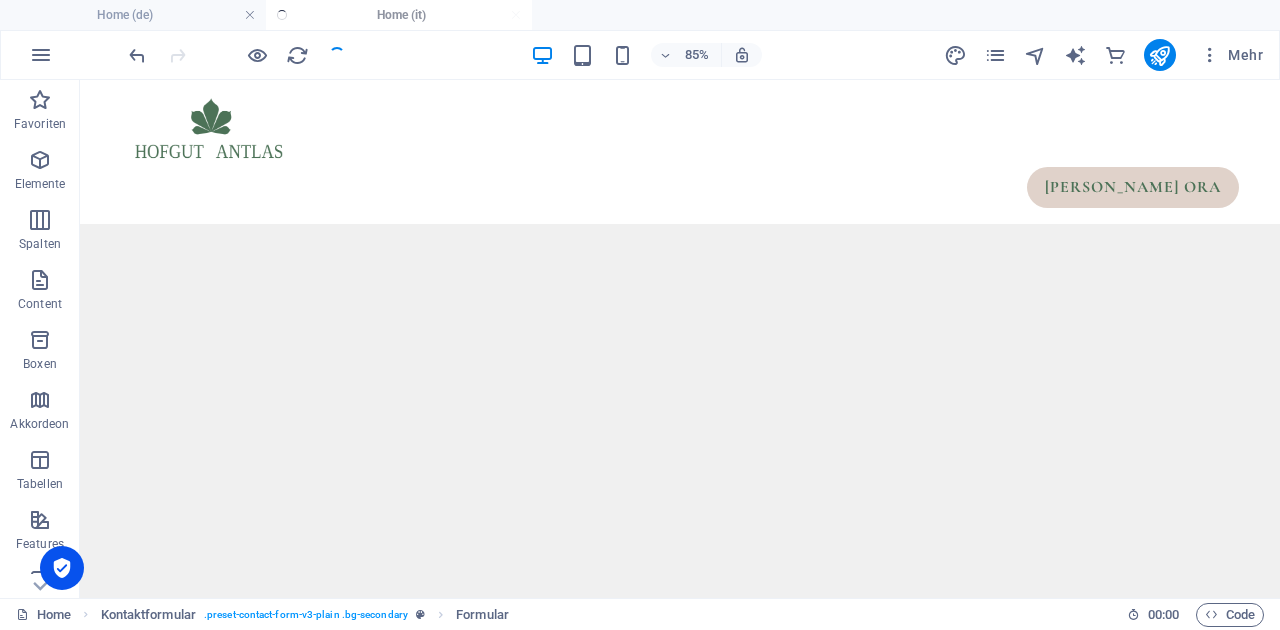 scroll, scrollTop: 8300, scrollLeft: 0, axis: vertical 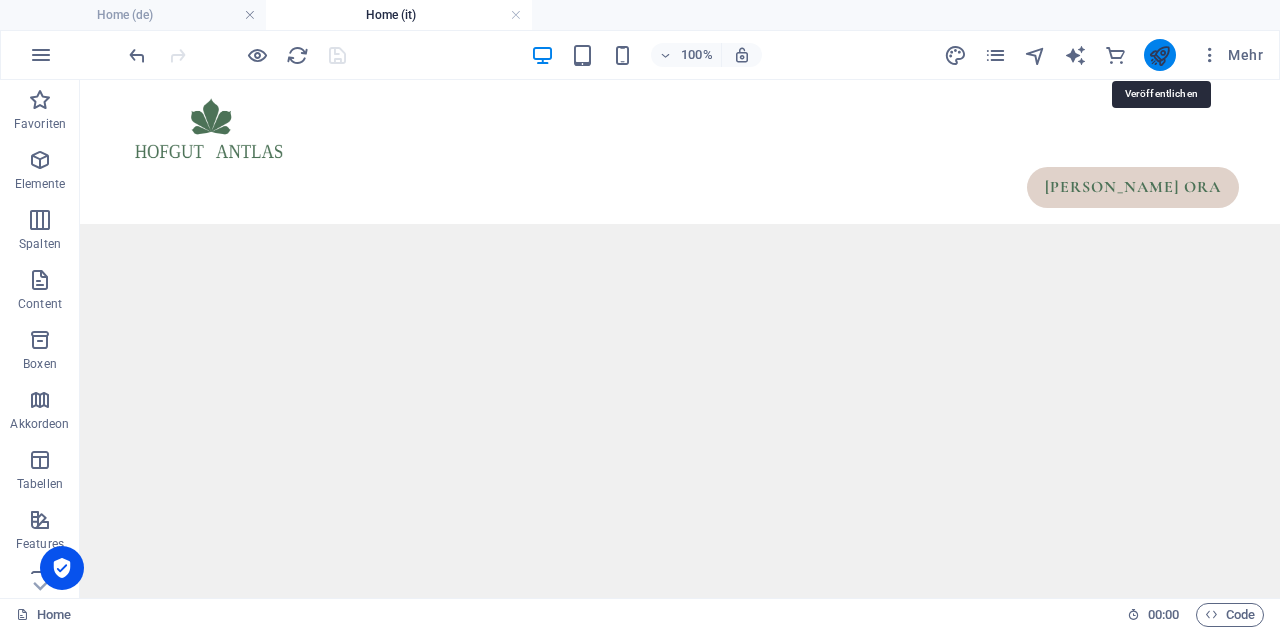 click at bounding box center (1159, 55) 